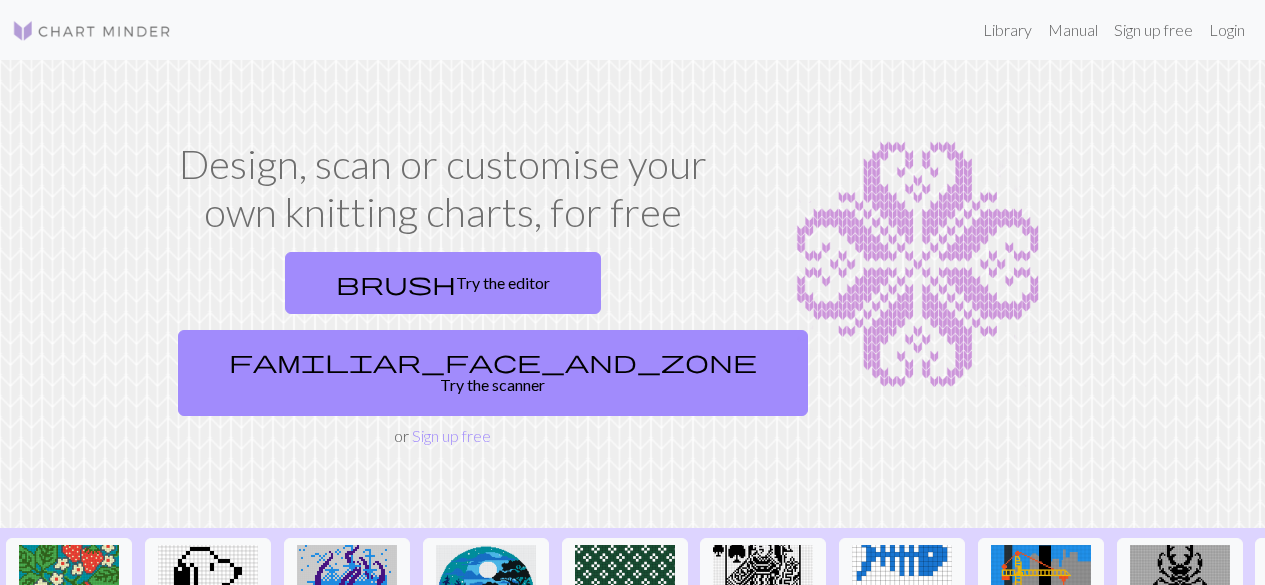 scroll, scrollTop: 0, scrollLeft: 0, axis: both 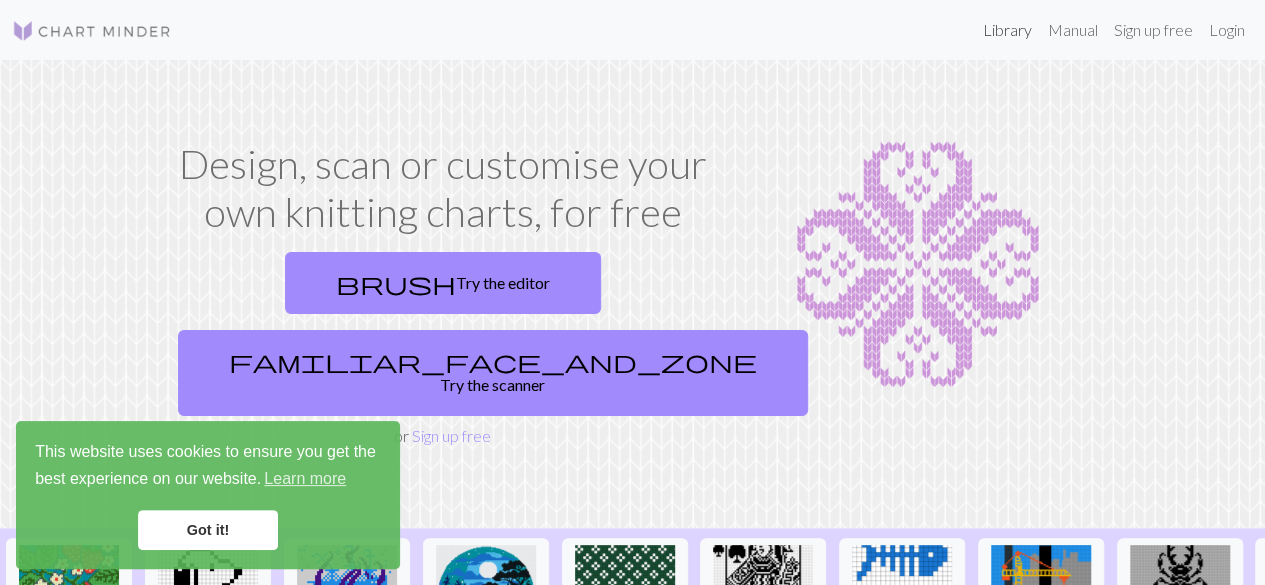click on "Library" at bounding box center [1007, 30] 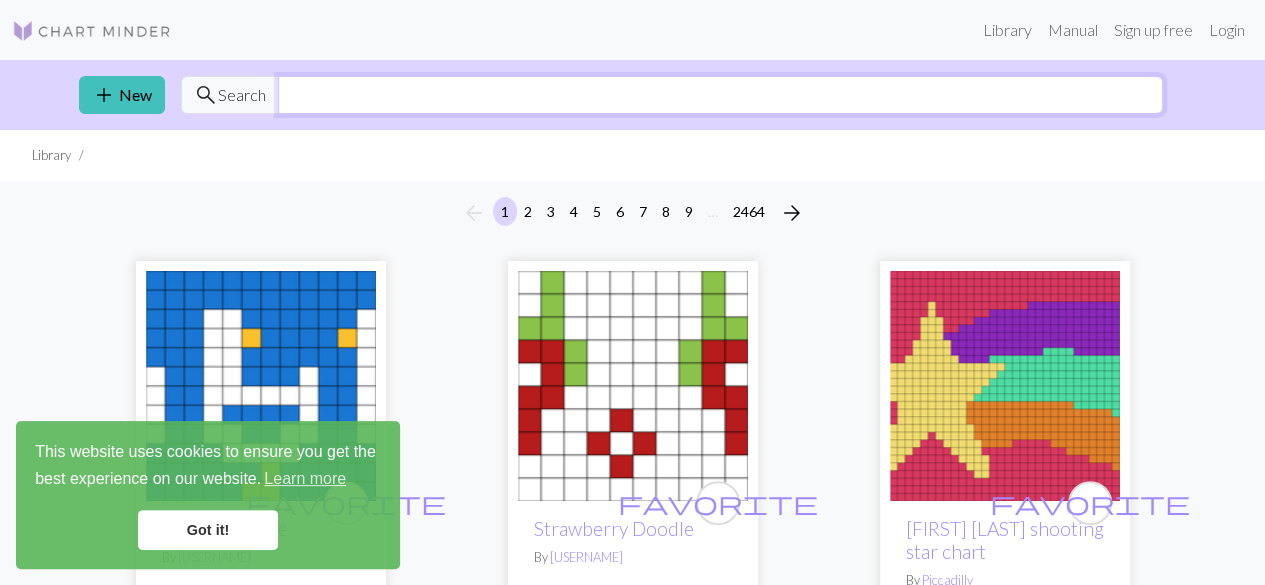 click at bounding box center (720, 95) 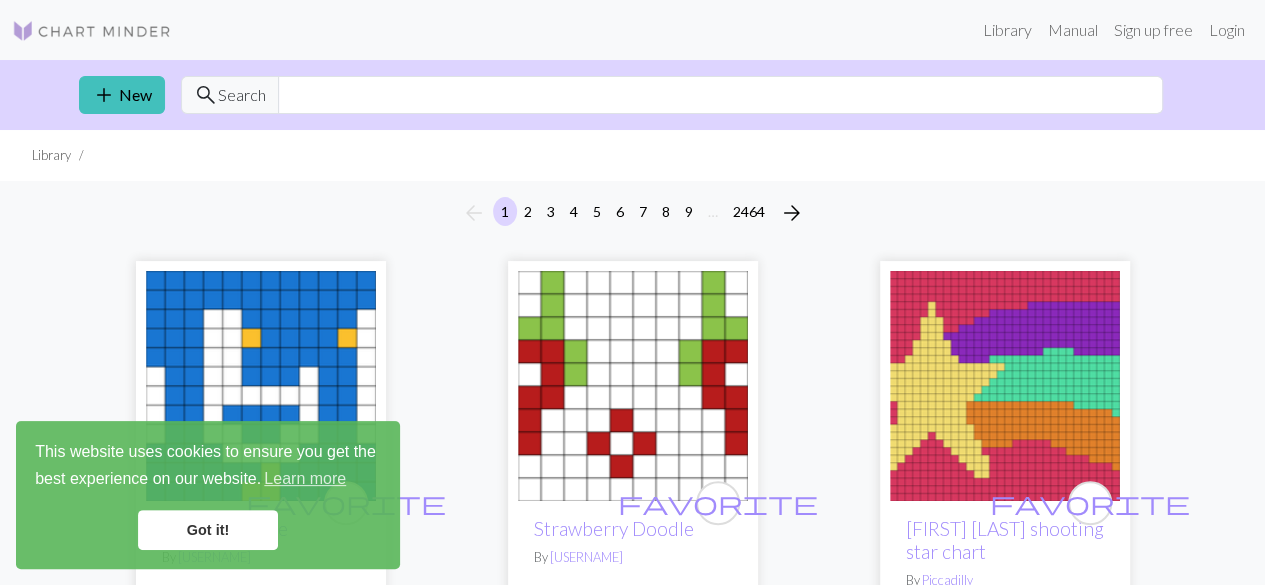 click on "Got it!" at bounding box center (208, 530) 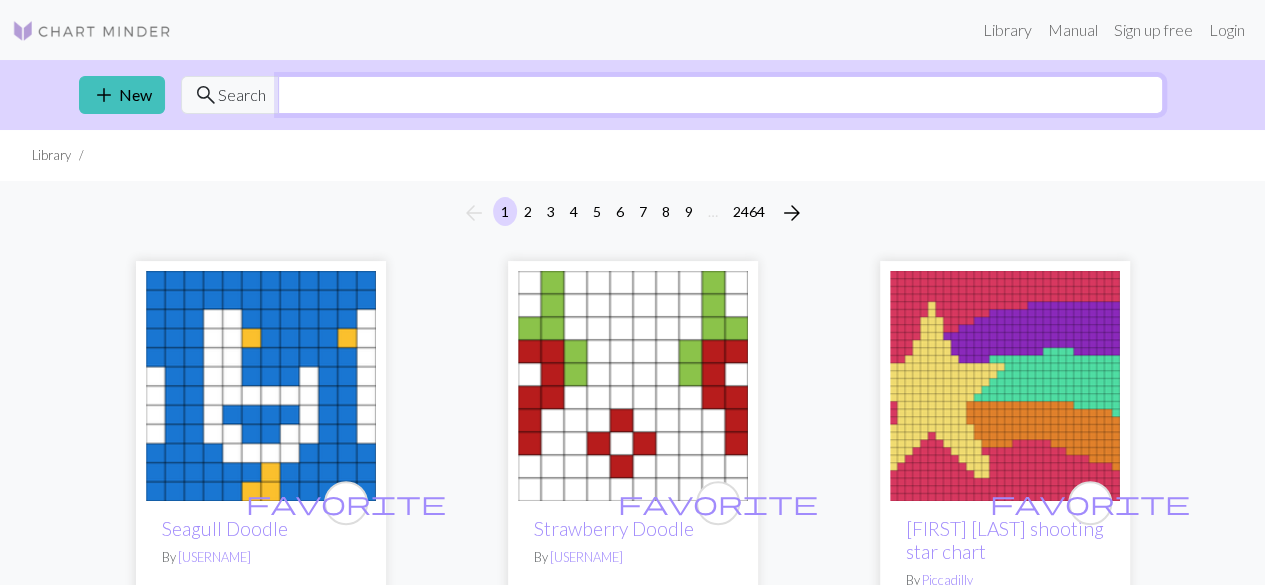 click at bounding box center (720, 95) 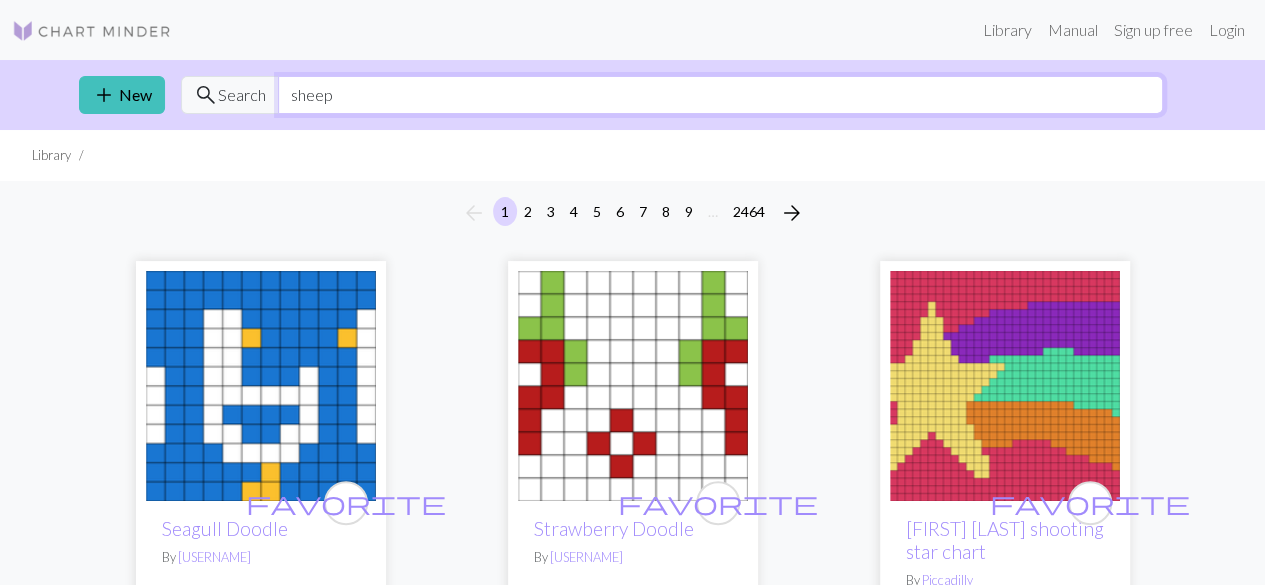 type on "sheep" 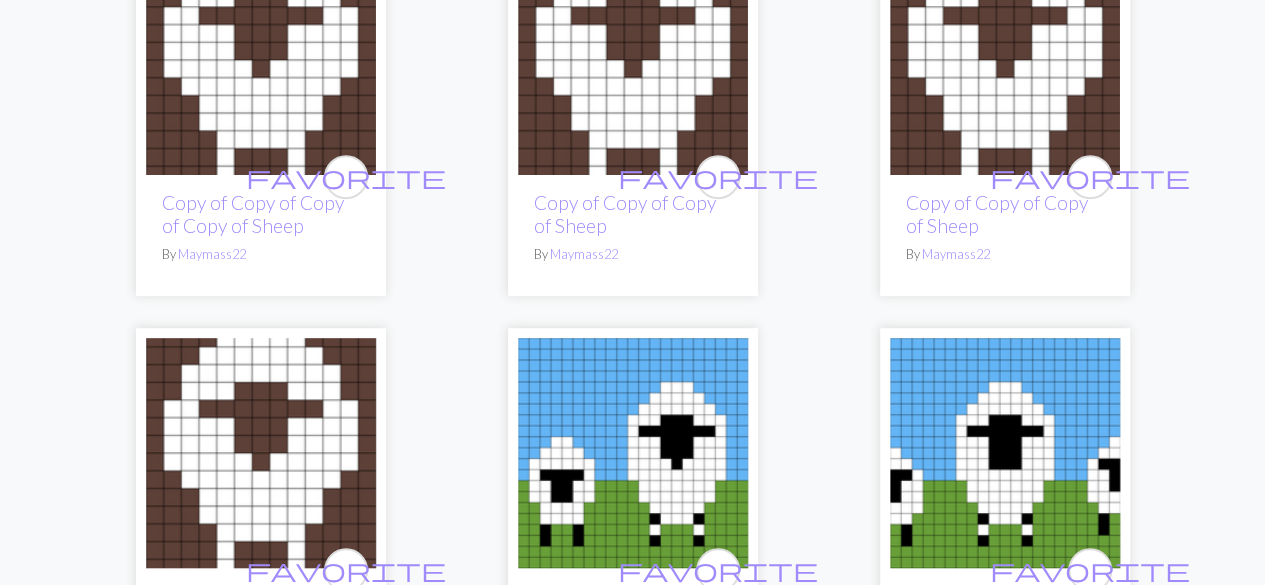 scroll, scrollTop: 327, scrollLeft: 0, axis: vertical 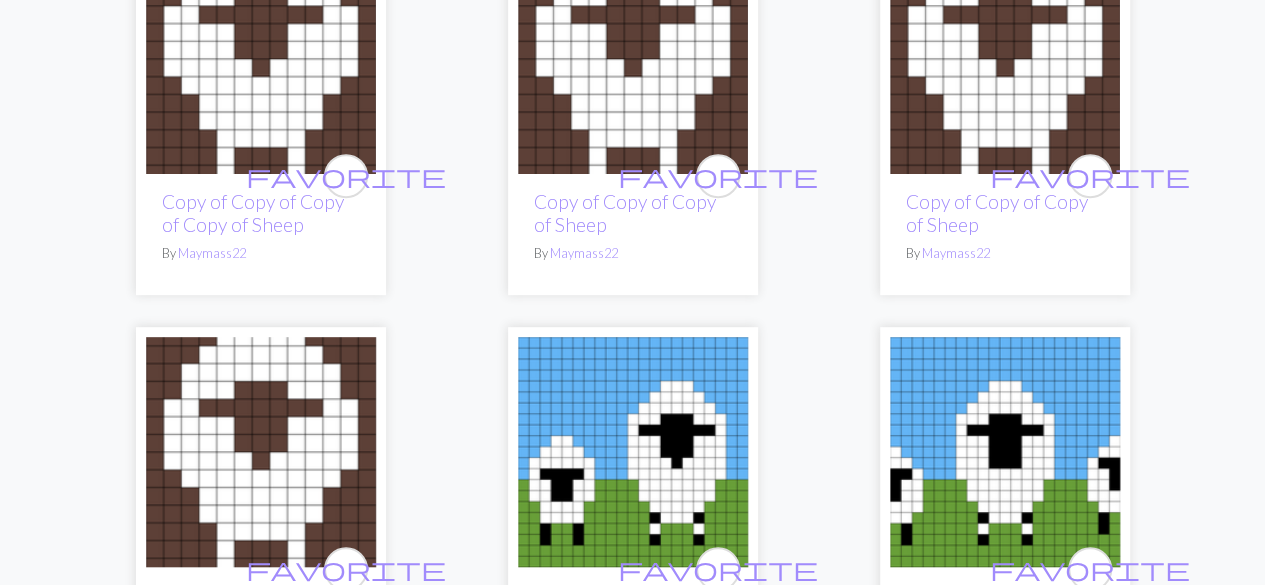 click at bounding box center [261, 59] 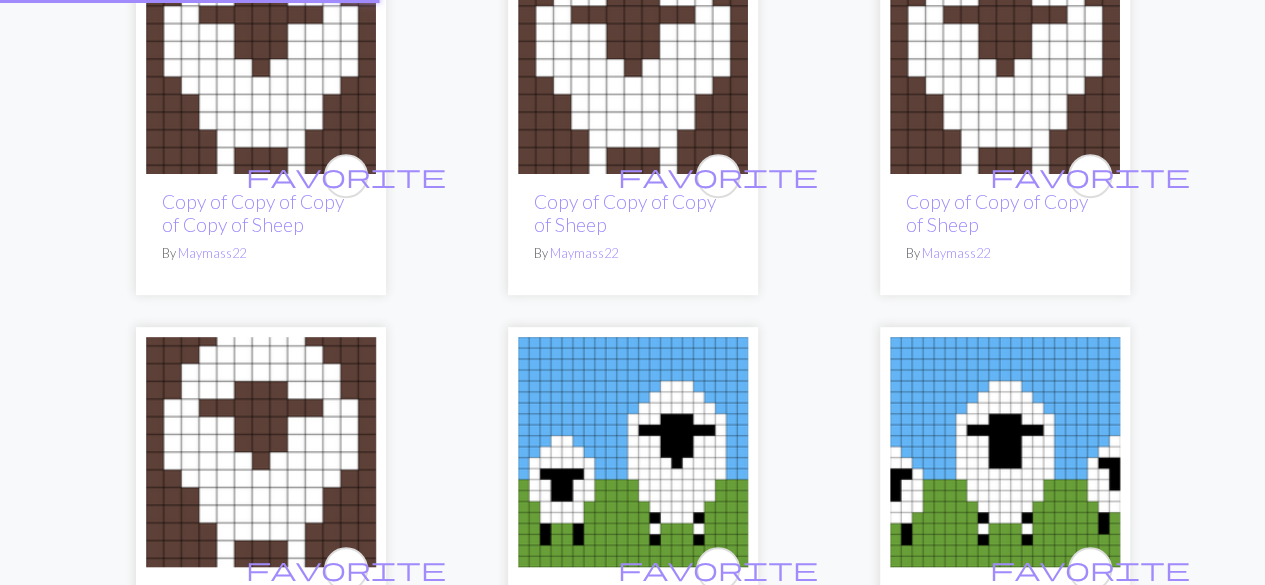 scroll, scrollTop: 0, scrollLeft: 0, axis: both 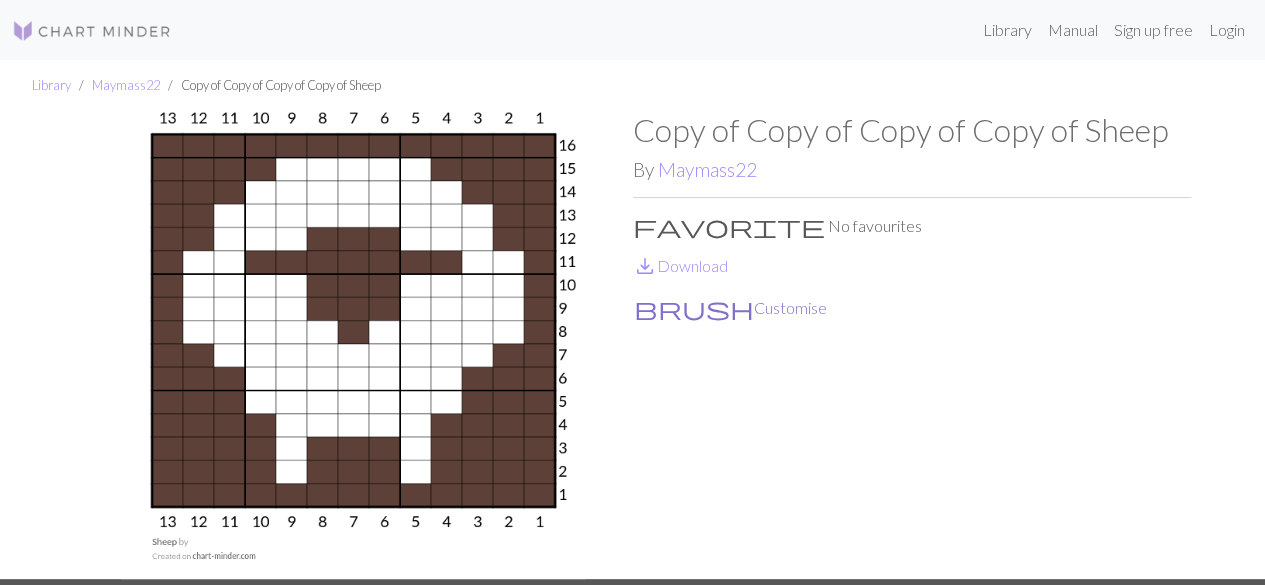 click on "brush Customise" at bounding box center [730, 308] 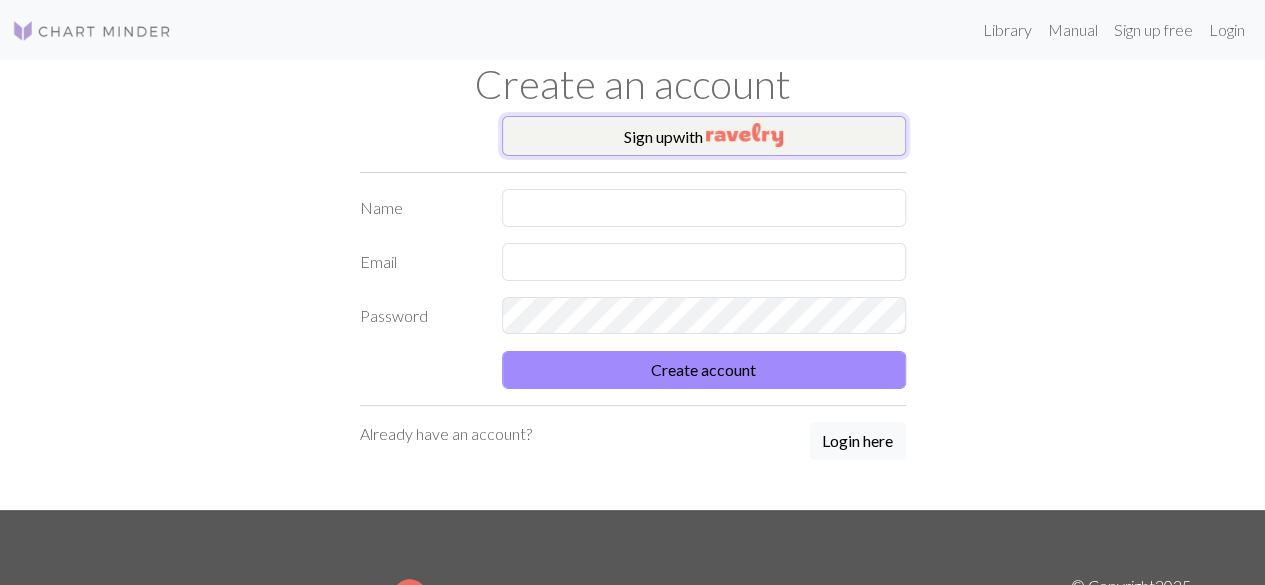 click on "Sign up  with" at bounding box center (704, 136) 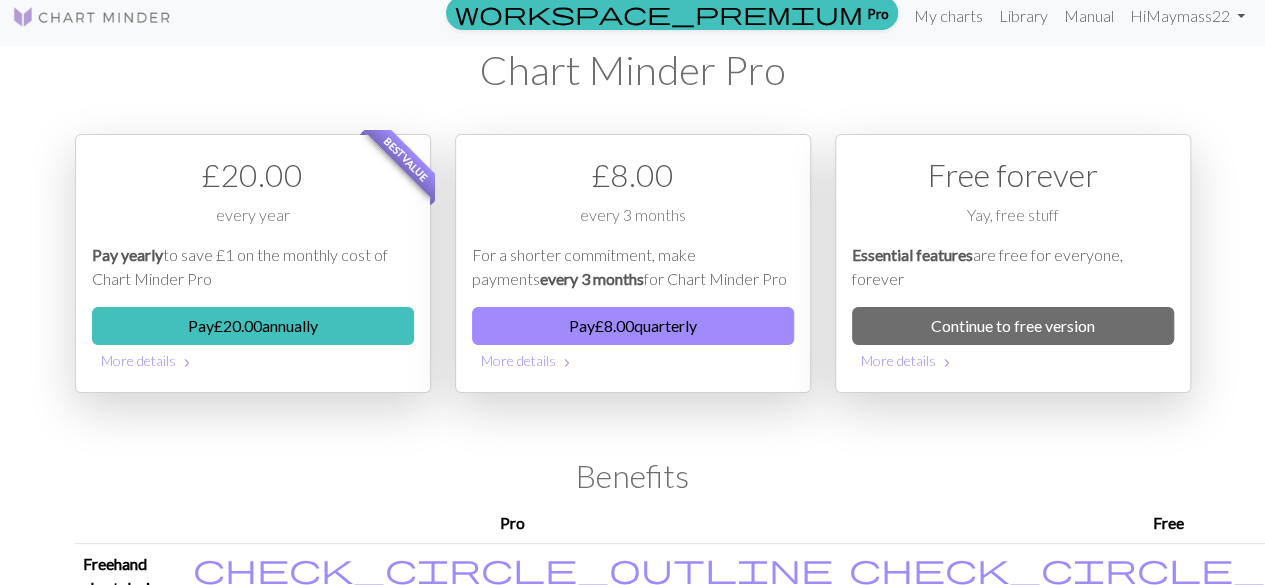 scroll, scrollTop: 0, scrollLeft: 0, axis: both 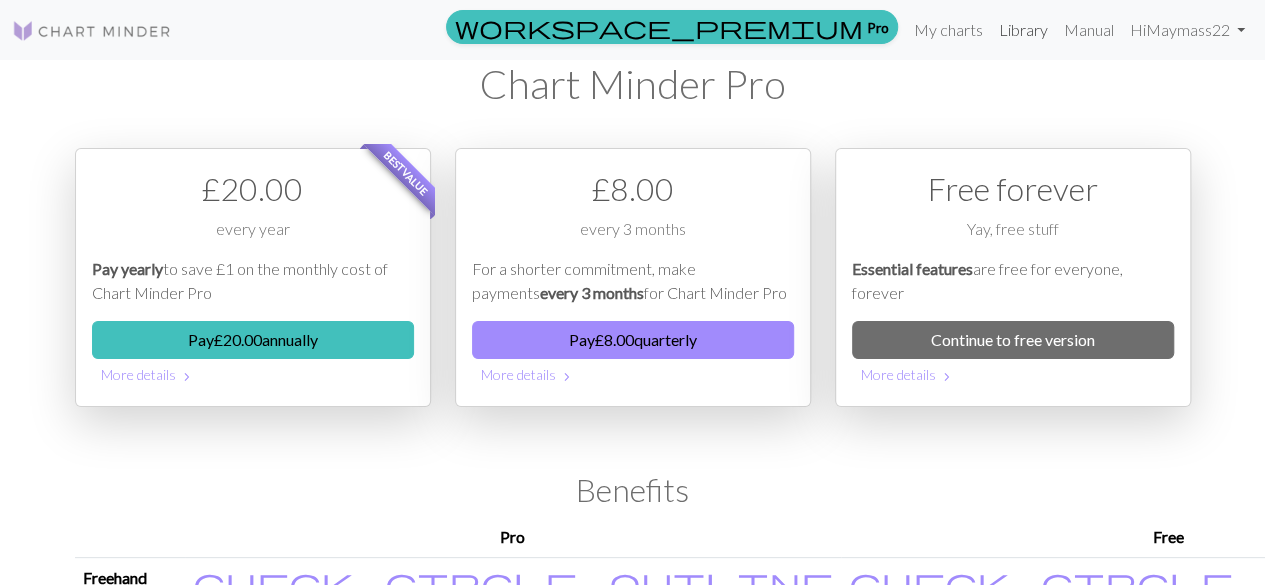 click on "Library" at bounding box center [1023, 30] 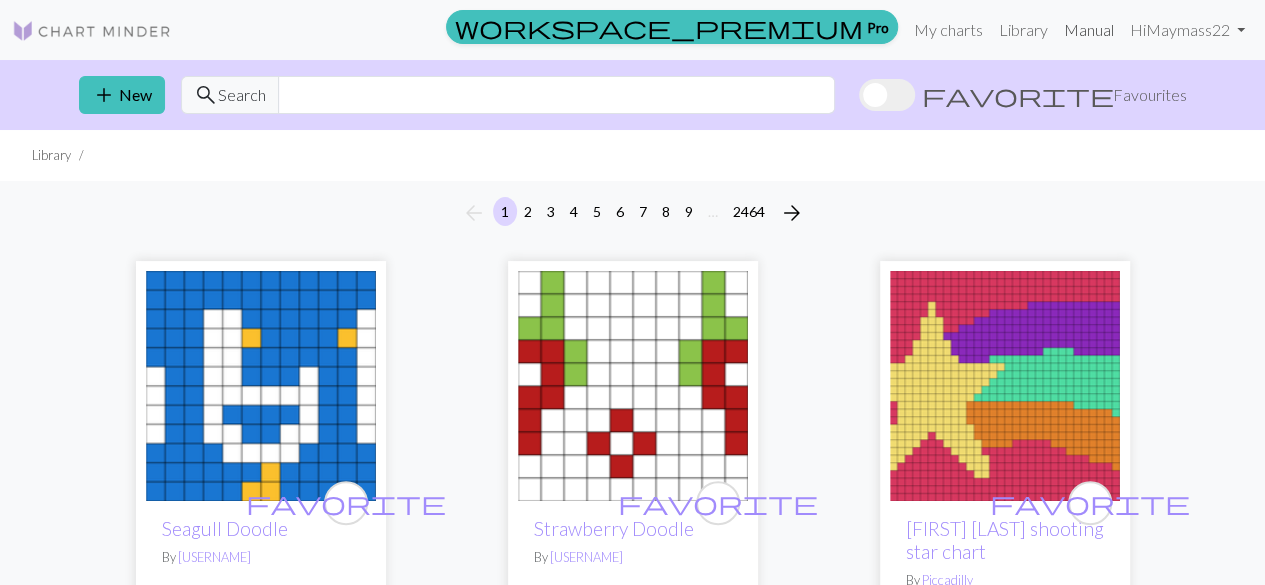 click on "Manual" at bounding box center [1089, 30] 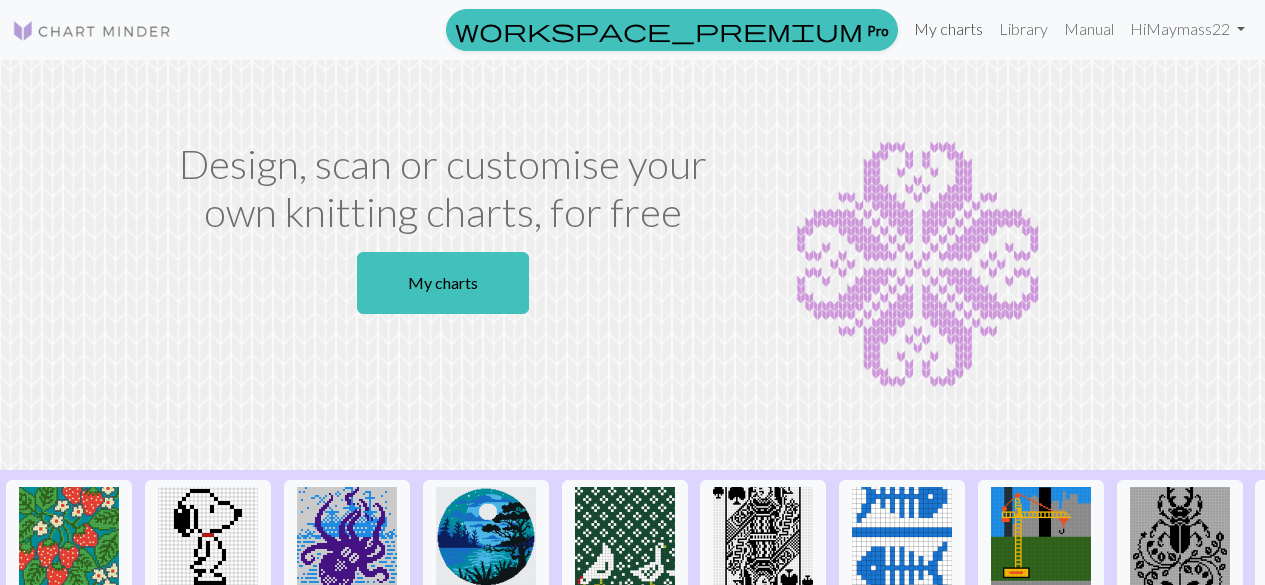 scroll, scrollTop: 0, scrollLeft: 0, axis: both 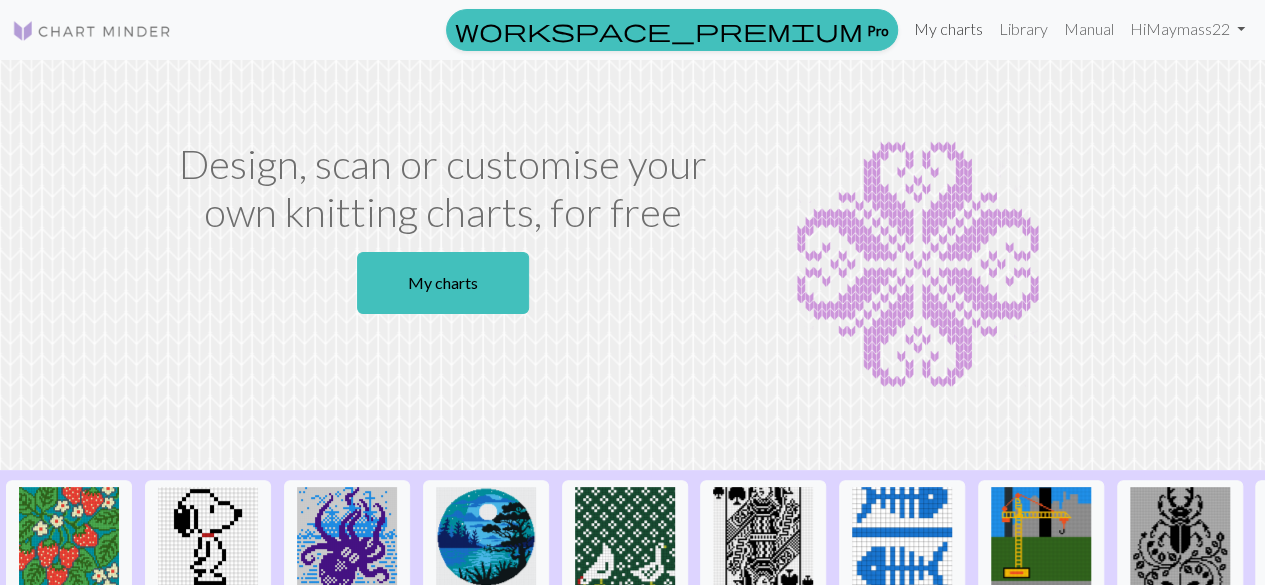 click on "My charts" at bounding box center [948, 29] 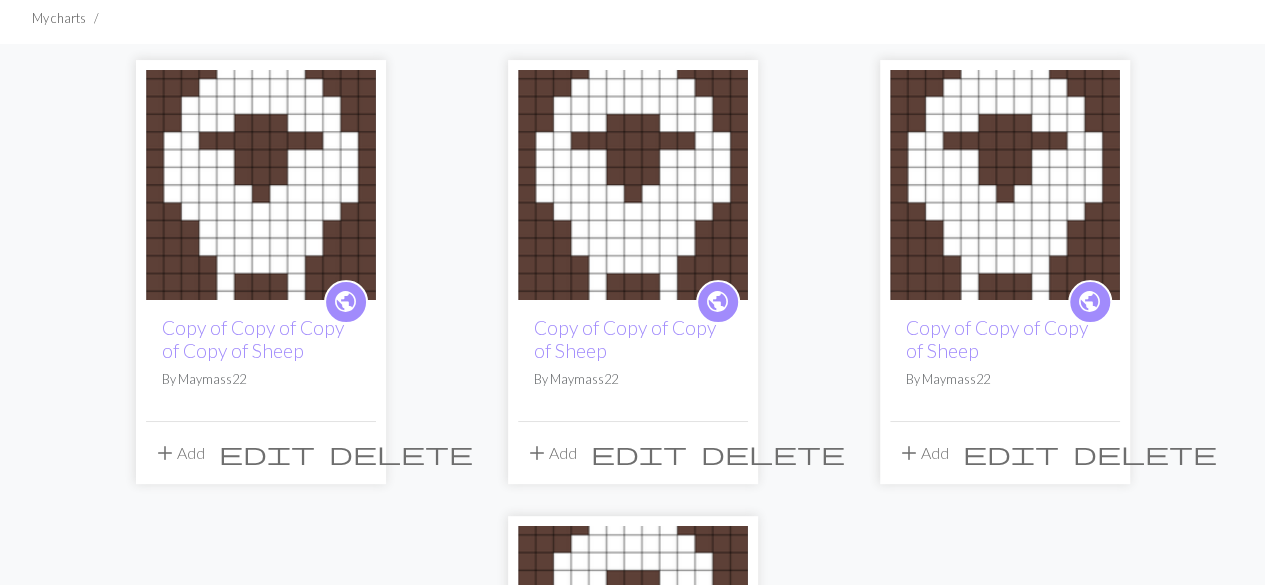 scroll, scrollTop: 0, scrollLeft: 0, axis: both 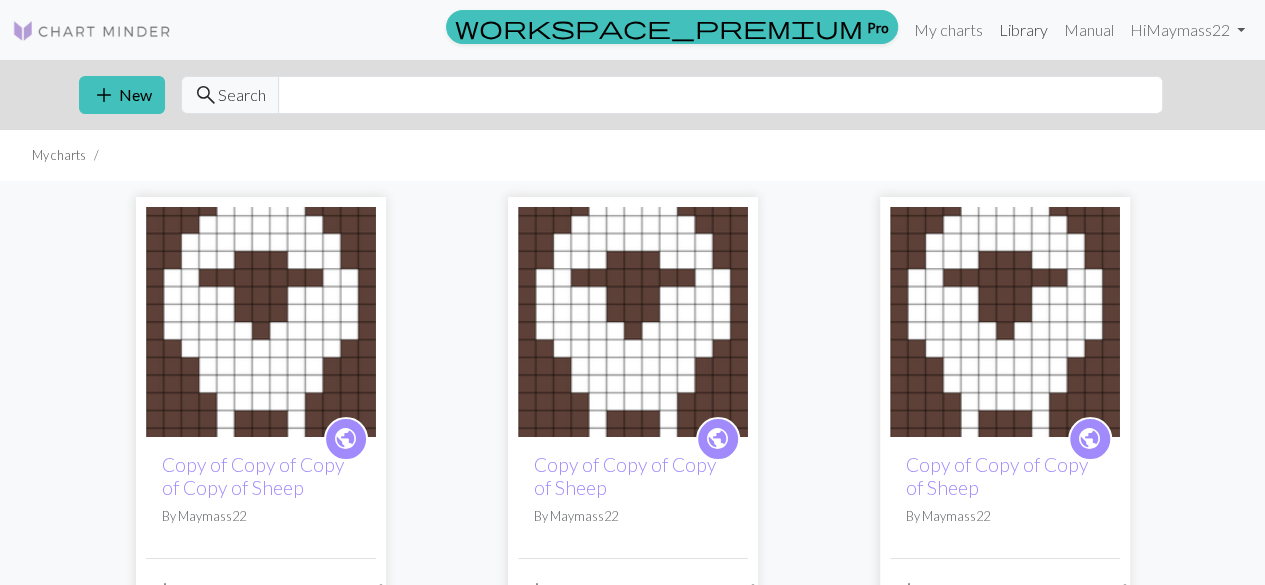 click on "Library" at bounding box center [1023, 30] 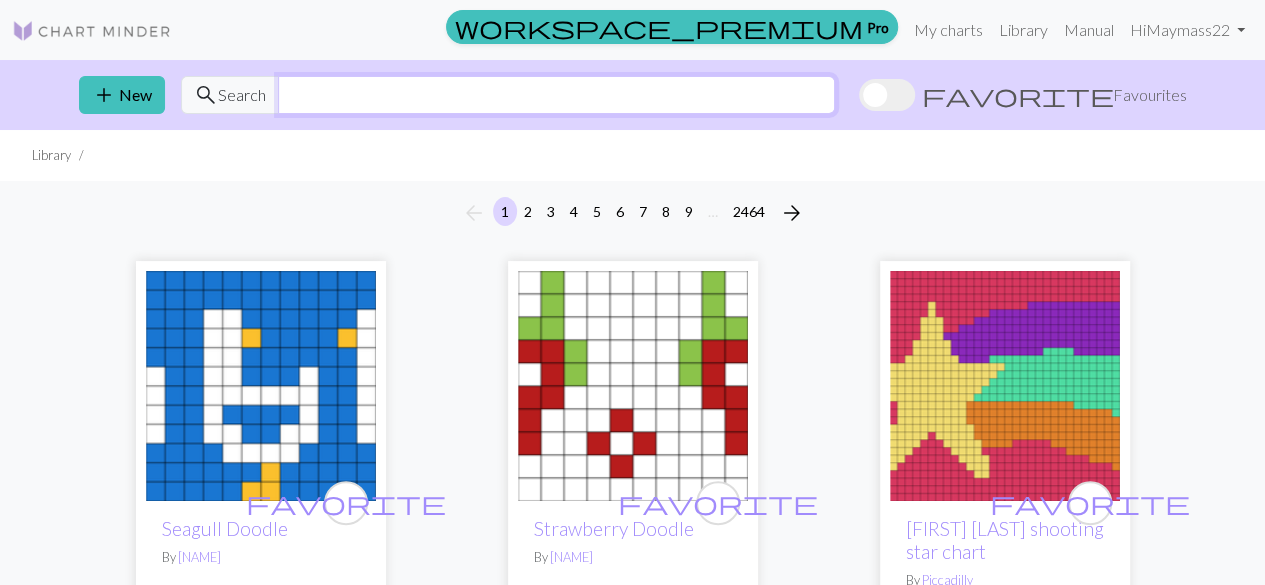 click at bounding box center [556, 95] 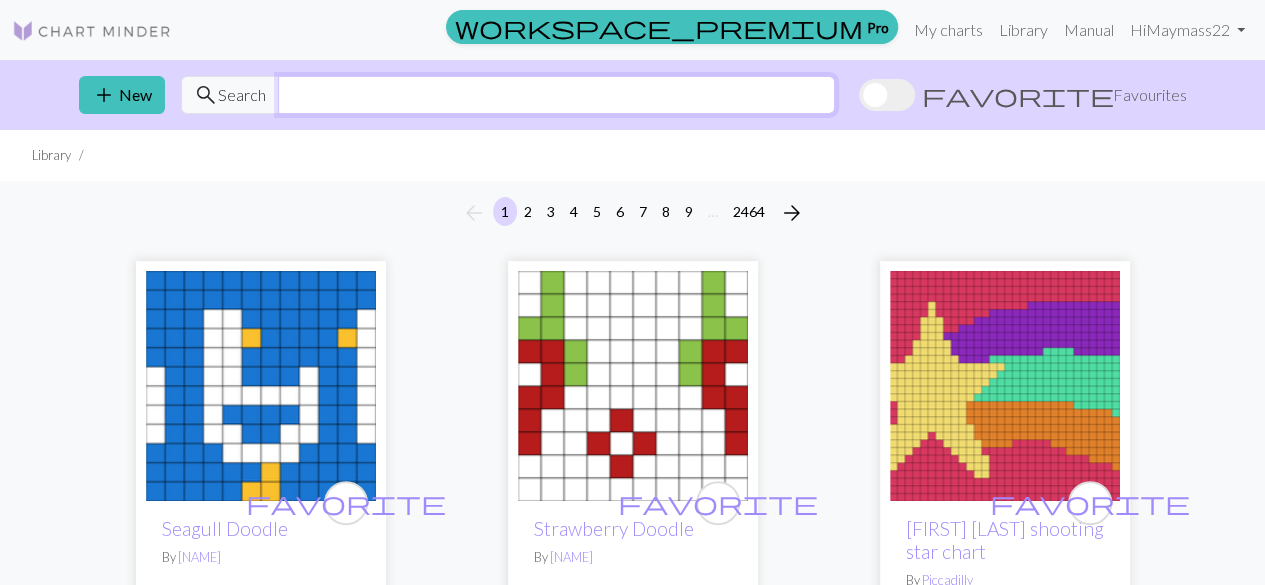 type on "sheep" 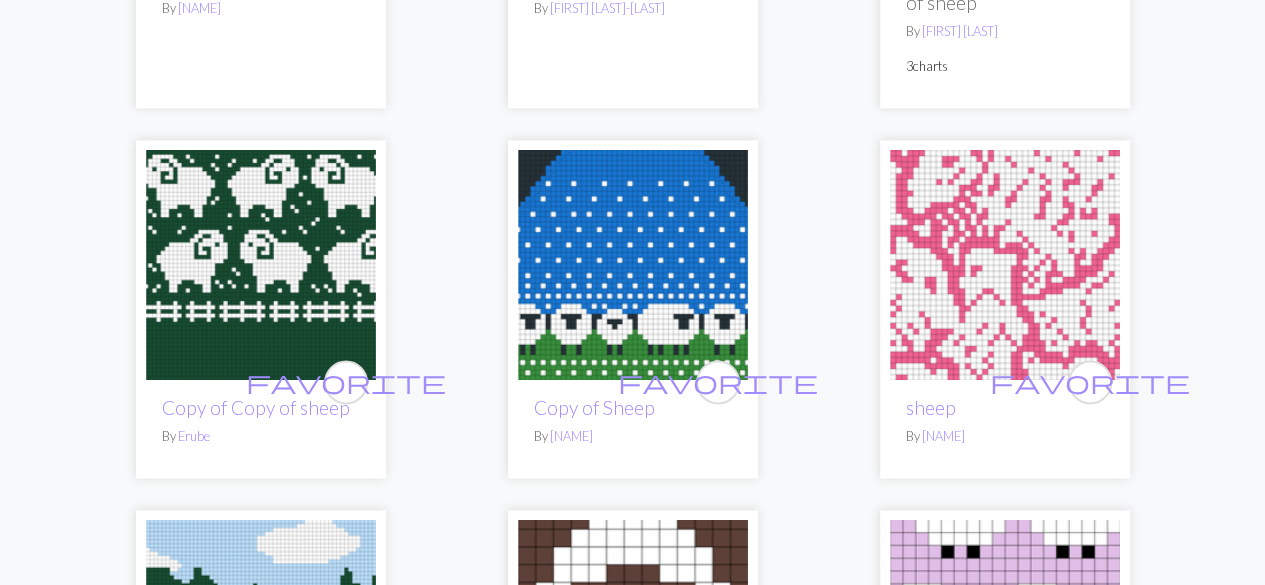 scroll, scrollTop: 1561, scrollLeft: 0, axis: vertical 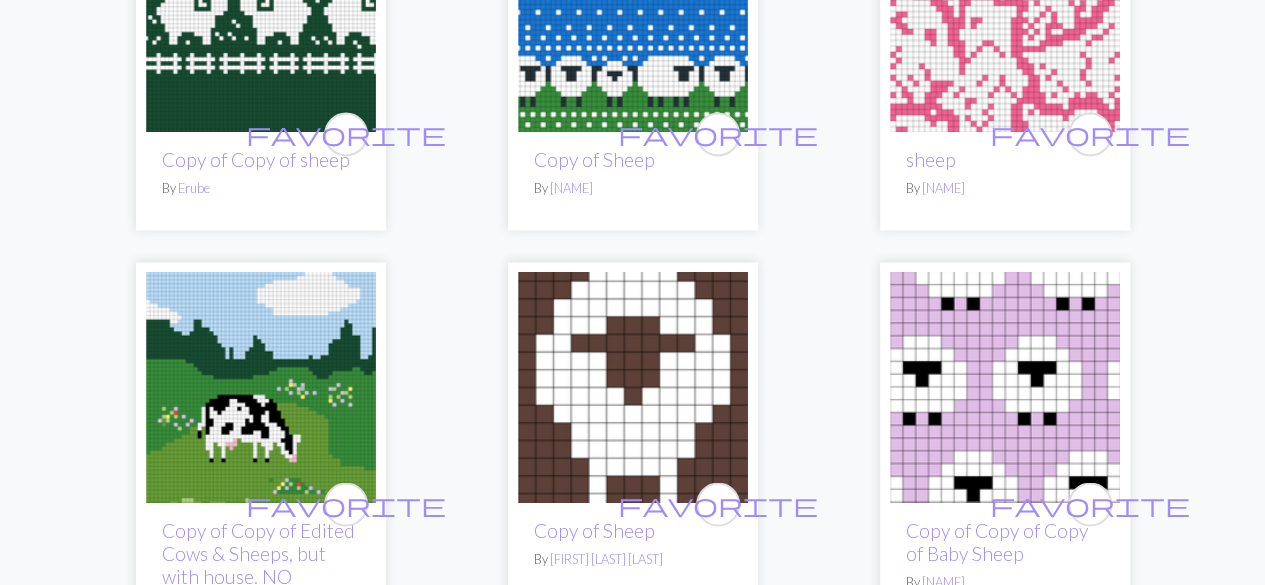 click at bounding box center [633, 387] 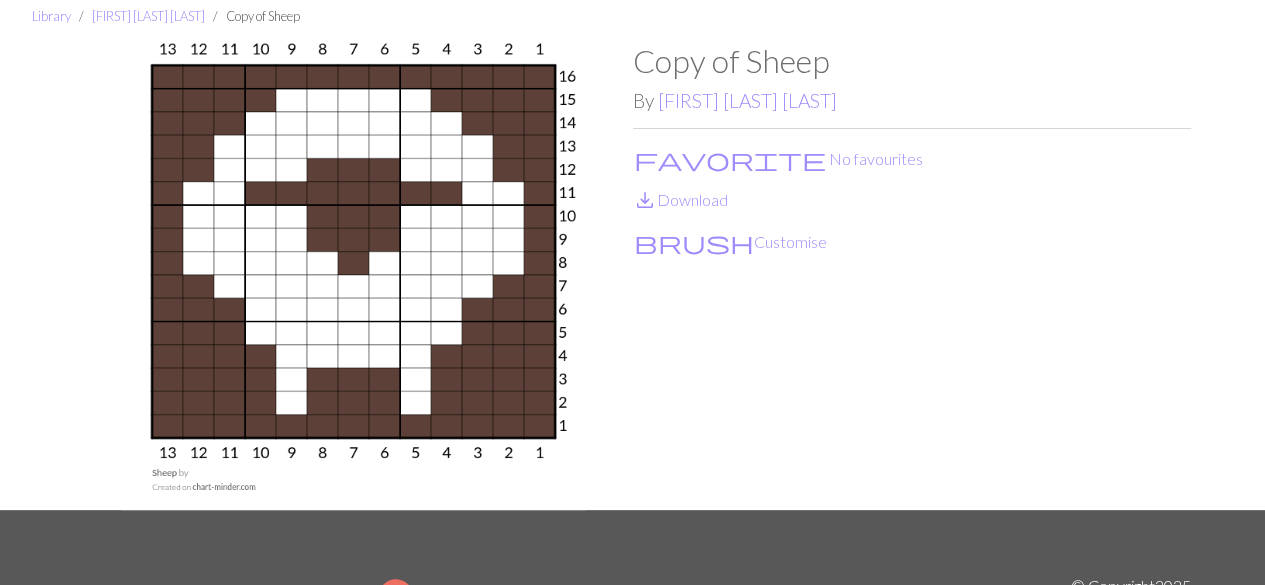 scroll, scrollTop: 70, scrollLeft: 0, axis: vertical 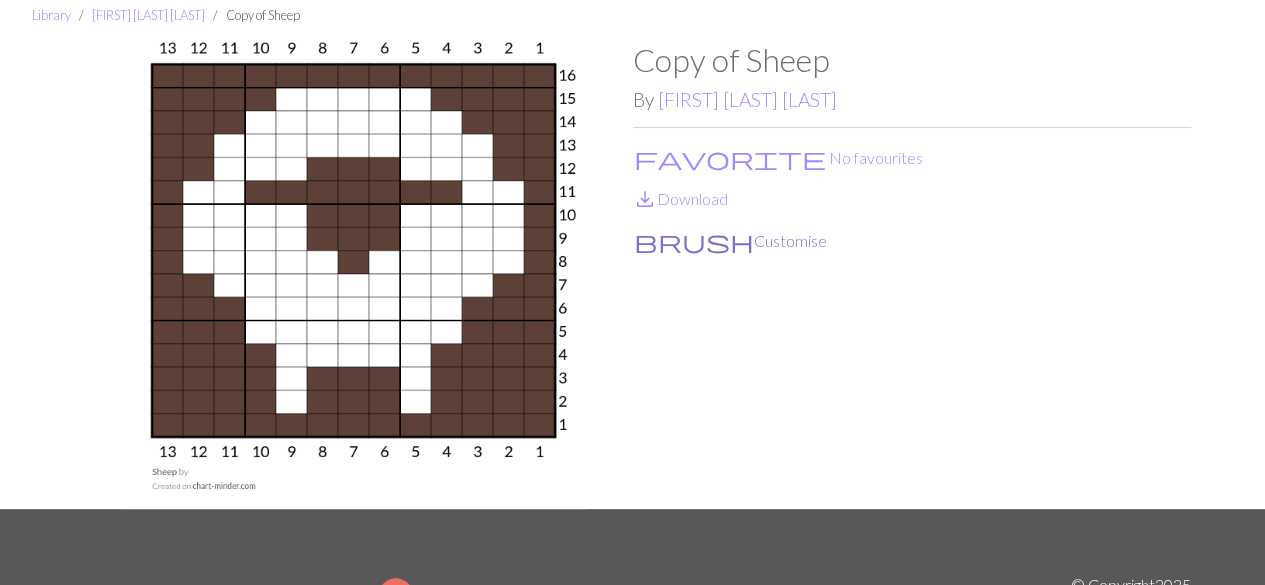 click on "brush Customise" at bounding box center (730, 241) 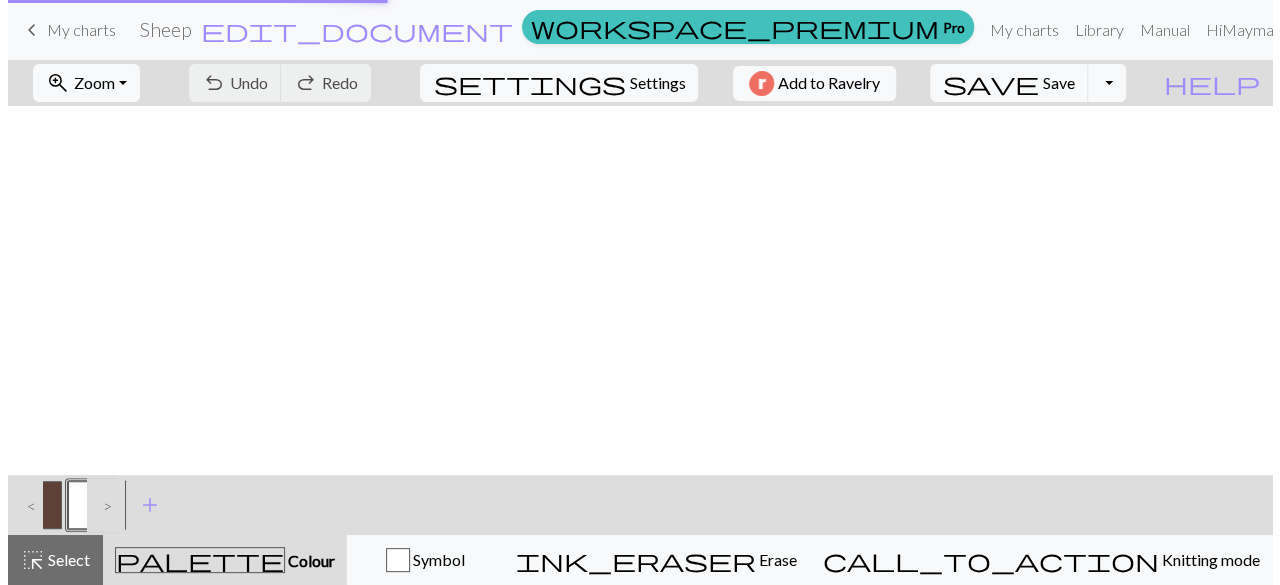 scroll, scrollTop: 0, scrollLeft: 0, axis: both 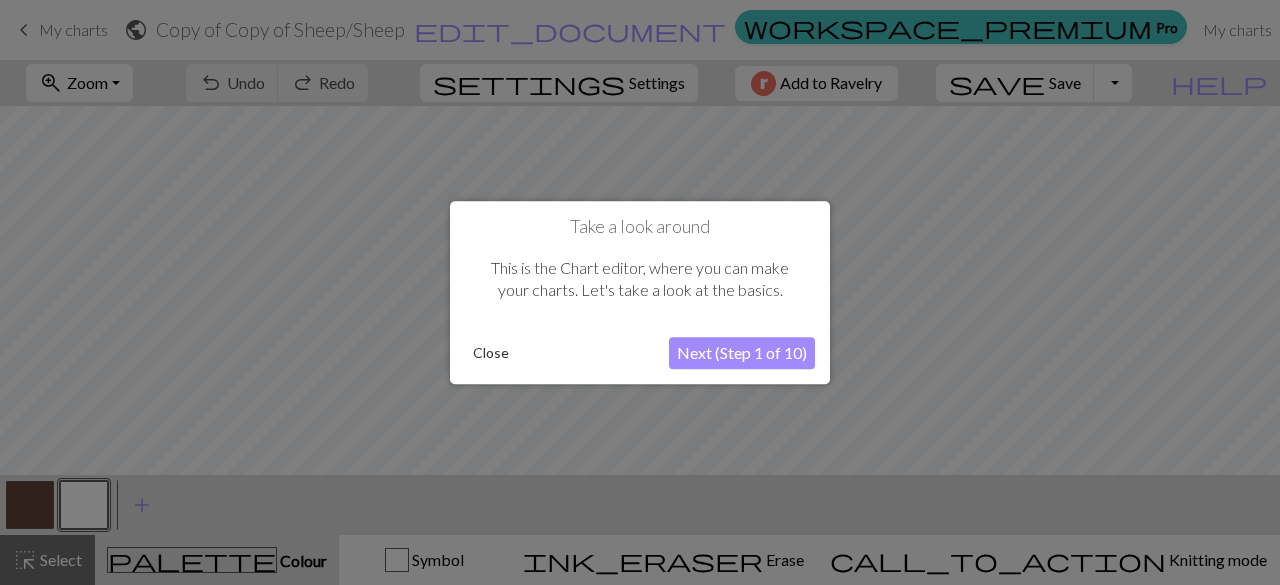click on "Next (Step 1 of 10)" at bounding box center (742, 353) 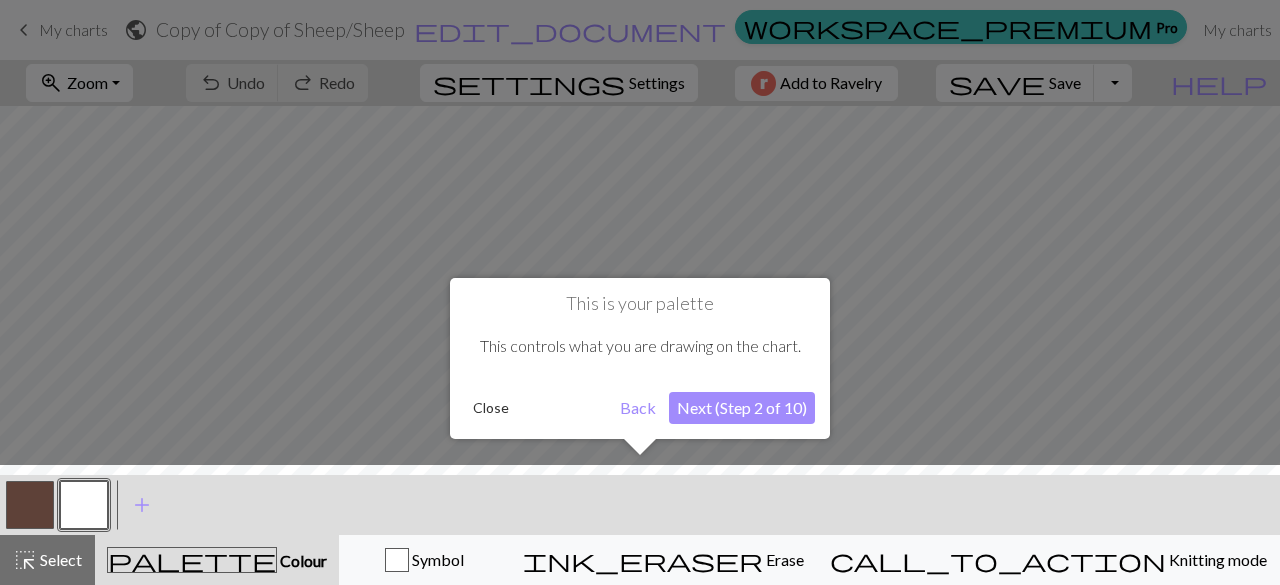 click on "Next (Step 2 of 10)" at bounding box center [742, 408] 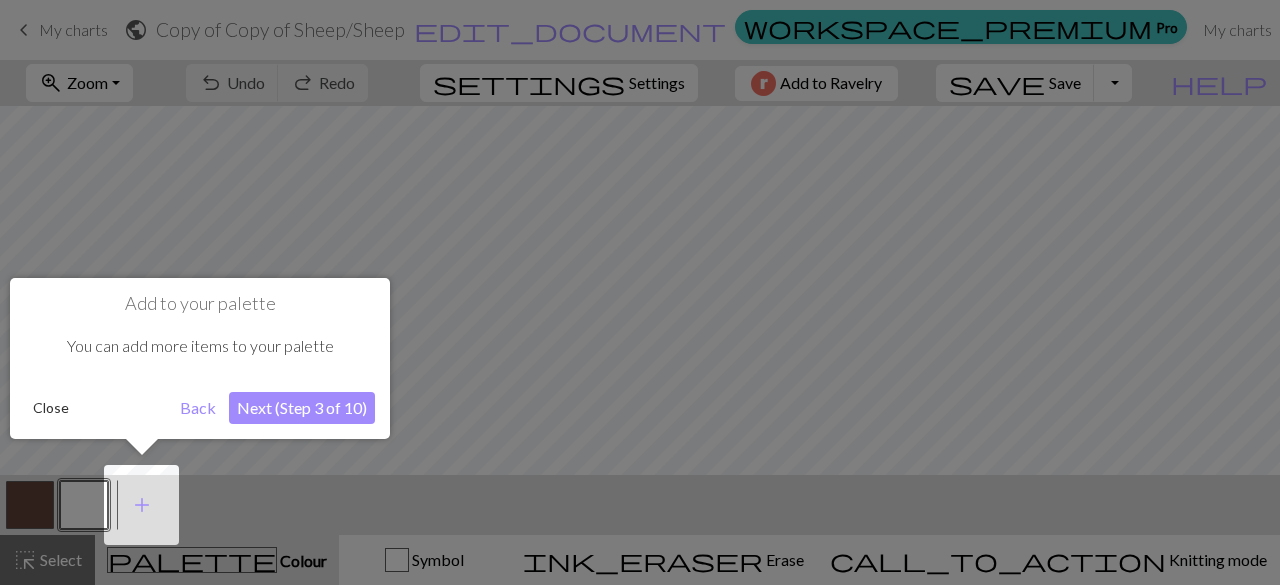 click on "Close" at bounding box center (51, 408) 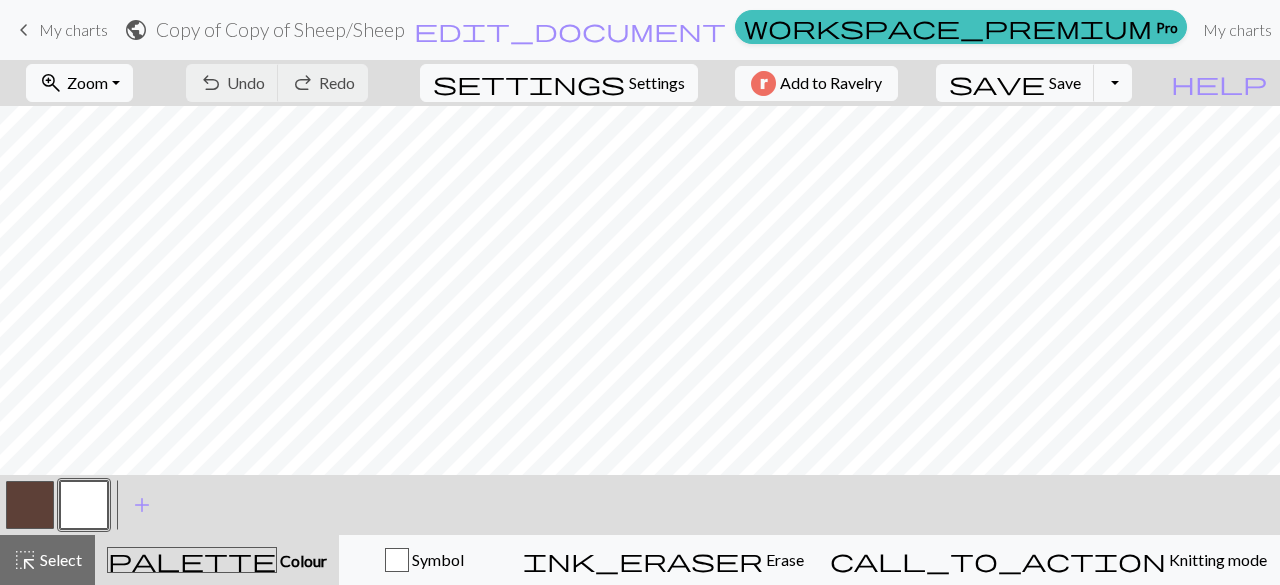 scroll, scrollTop: 55, scrollLeft: 0, axis: vertical 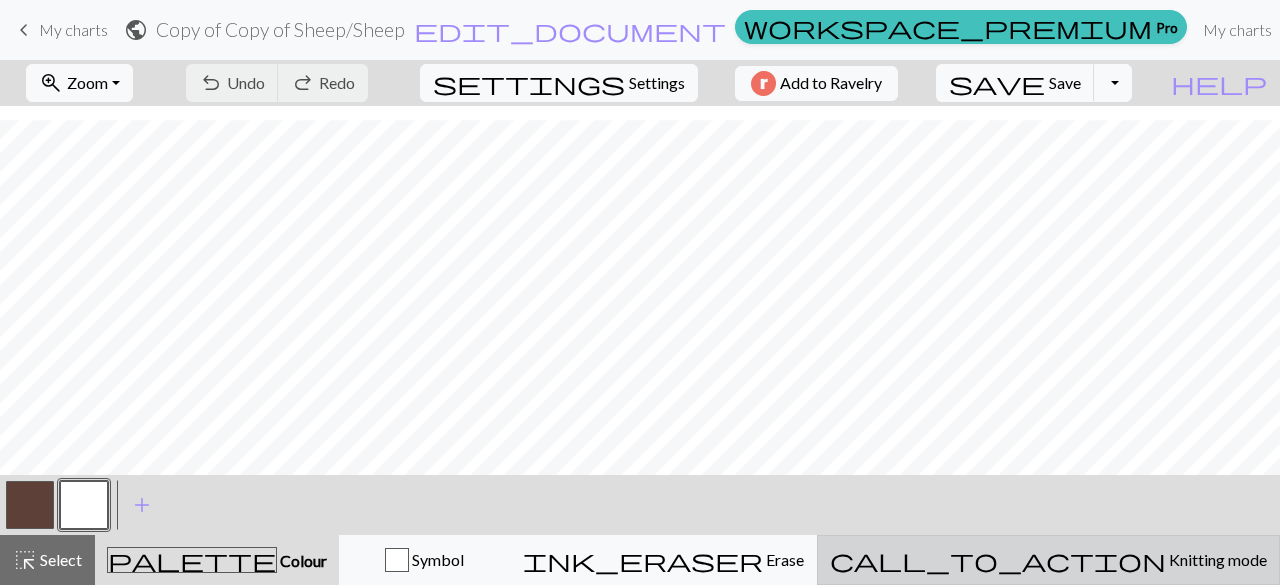 click on "call_to_action" at bounding box center [998, 560] 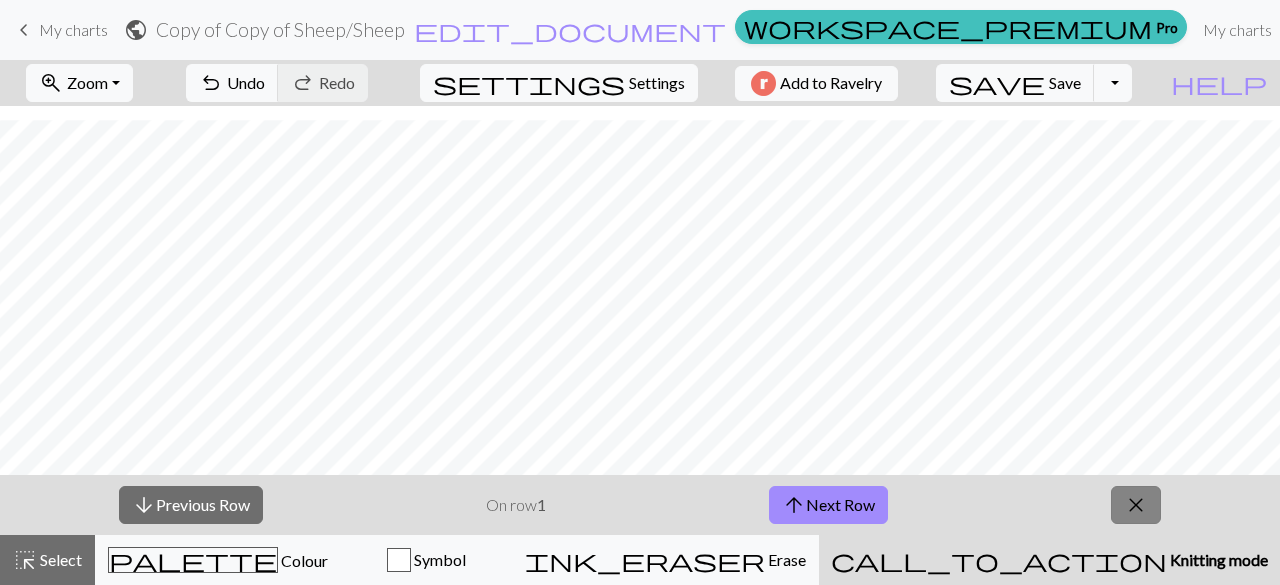click on "close" at bounding box center [1136, 505] 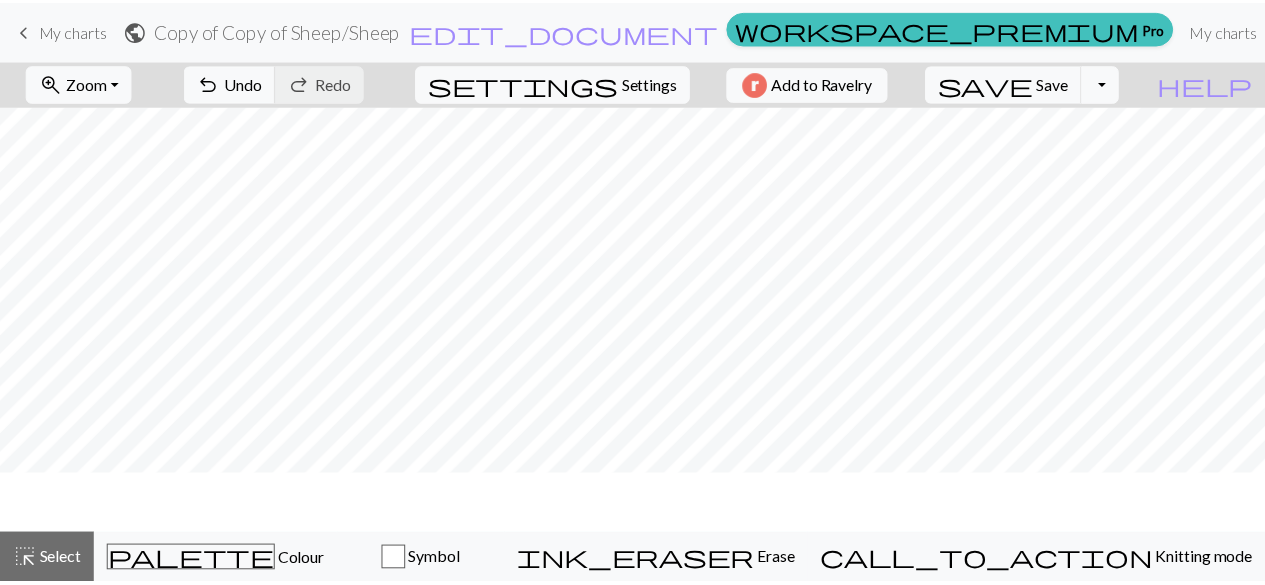 scroll, scrollTop: 0, scrollLeft: 0, axis: both 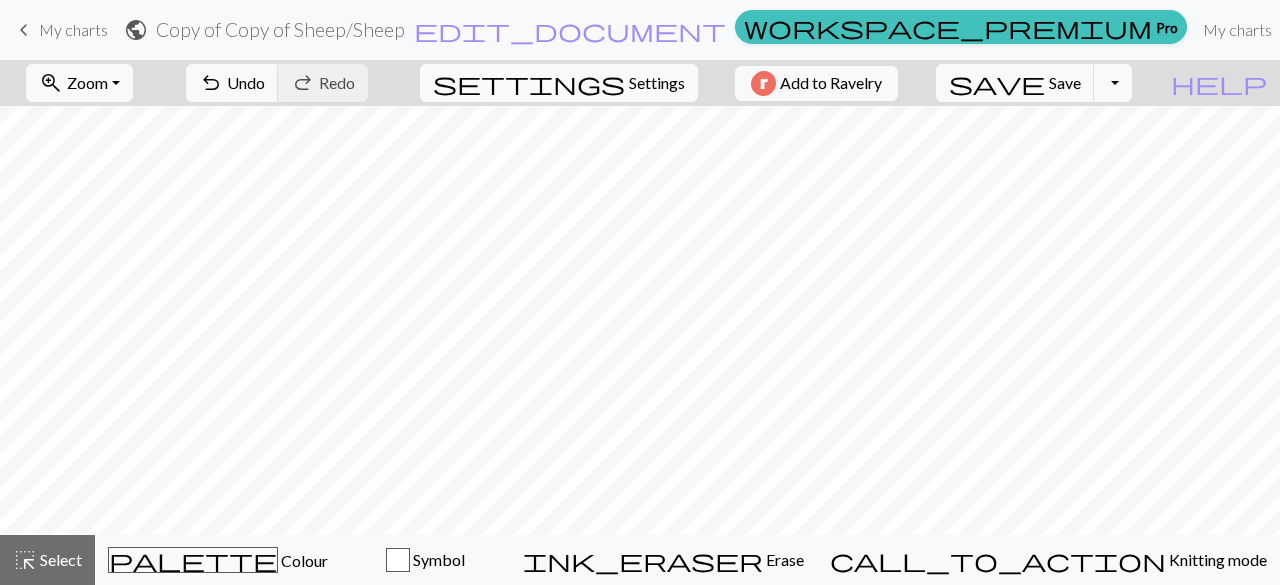 click on "Settings" at bounding box center (657, 83) 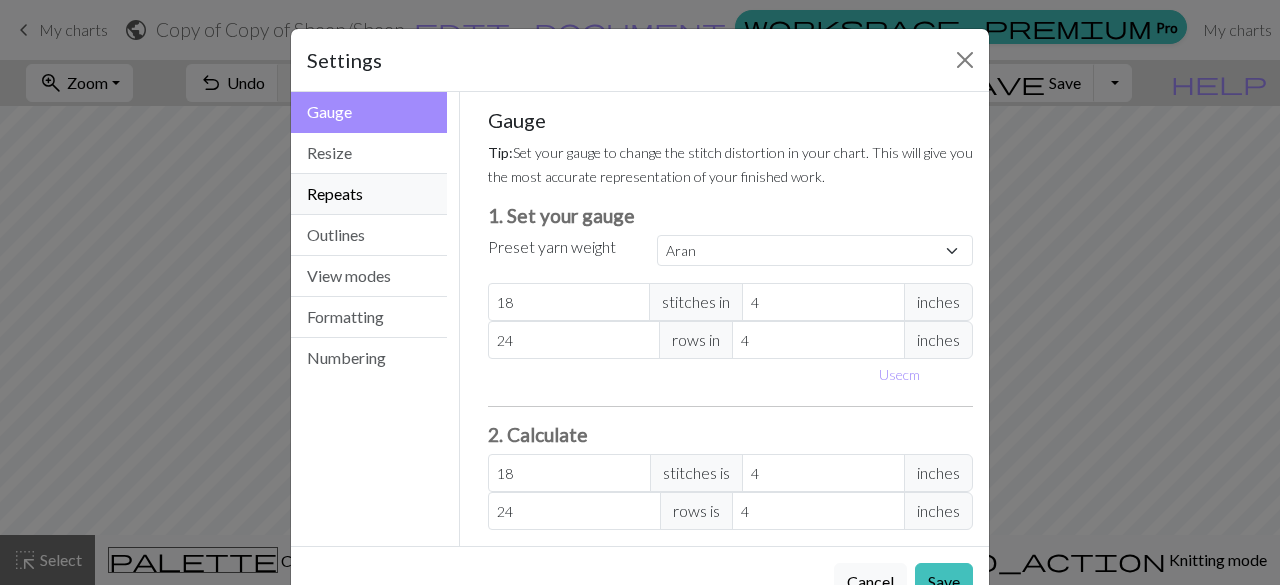 click on "Repeats" at bounding box center (369, 194) 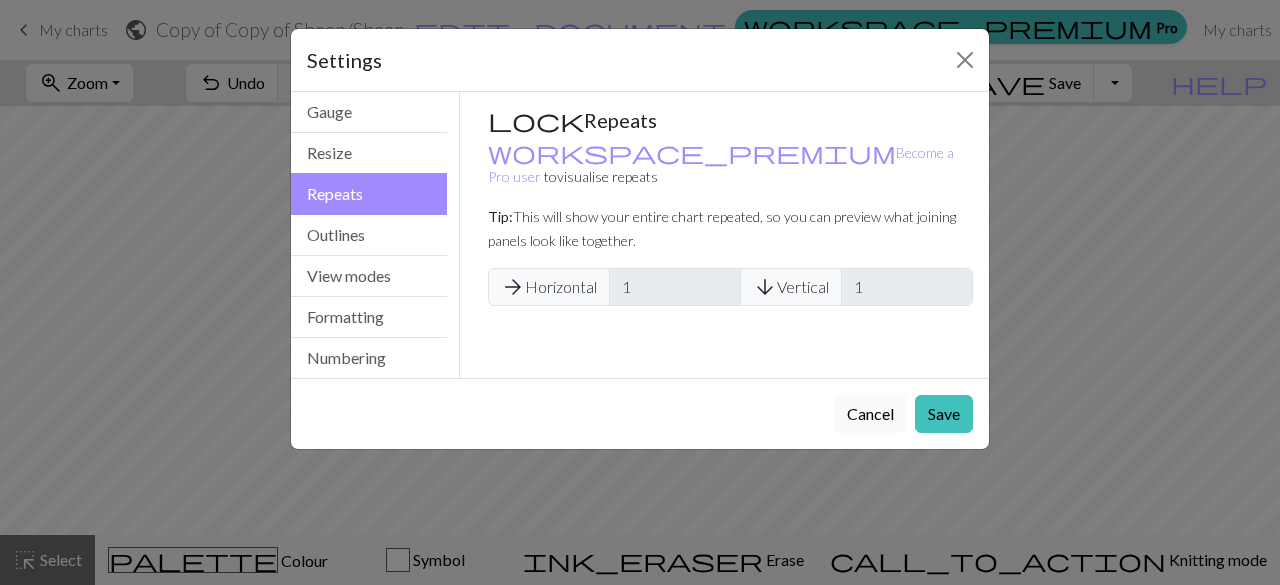 click on "Cancel" at bounding box center [870, 414] 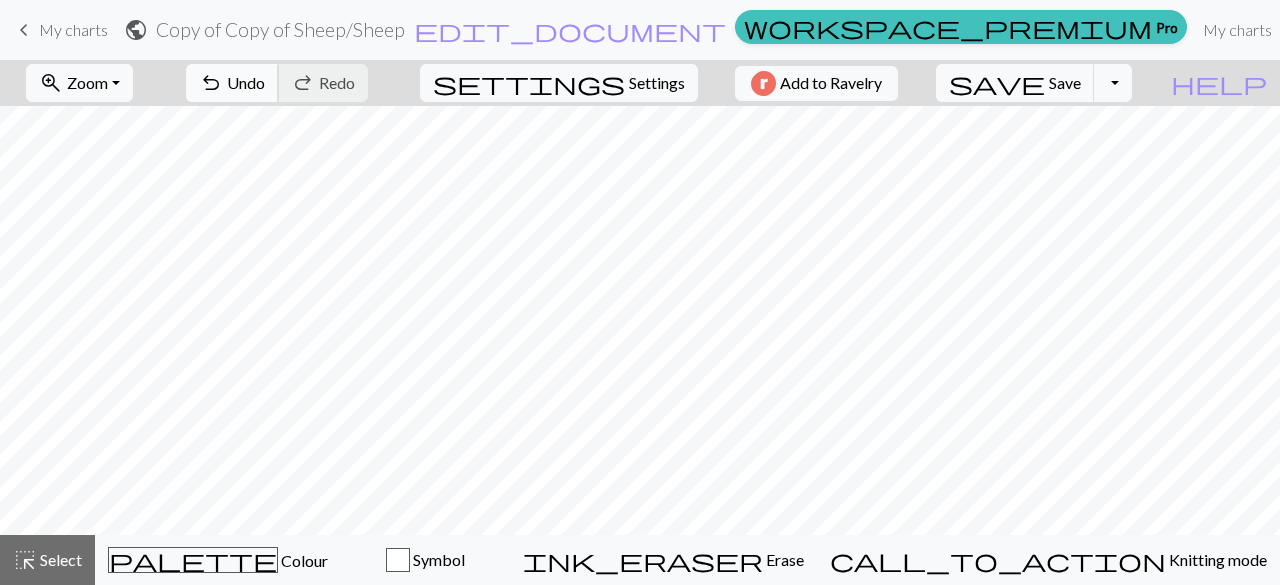 click on "Undo" at bounding box center (246, 82) 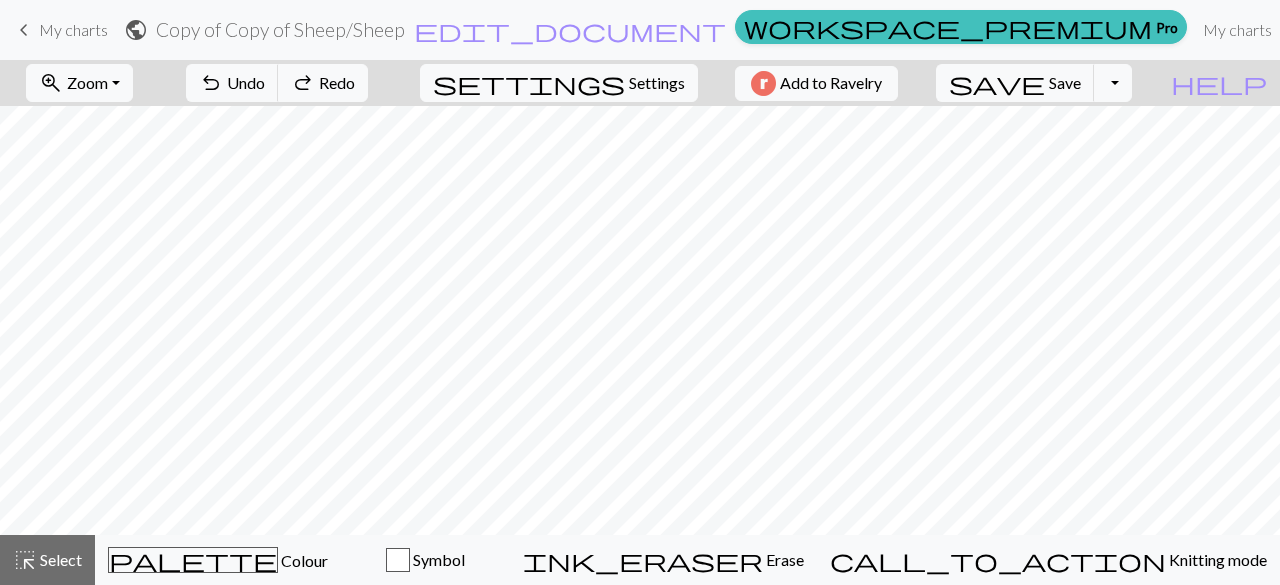 click on "undo Undo Undo redo Redo Redo" at bounding box center [277, 83] 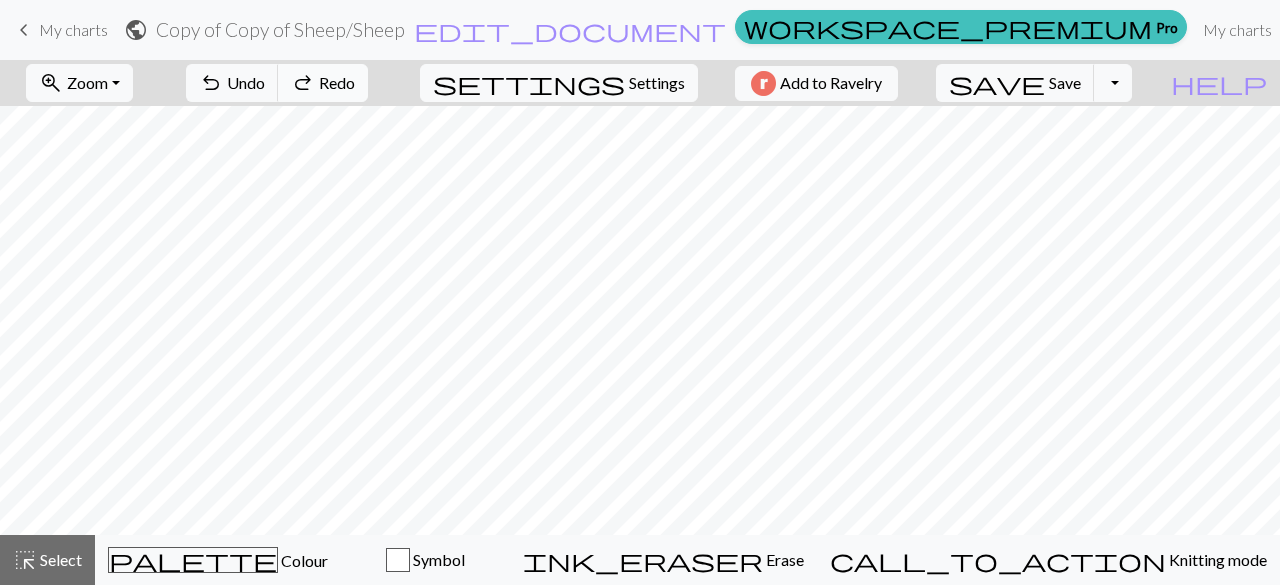 click on "Redo" at bounding box center (337, 82) 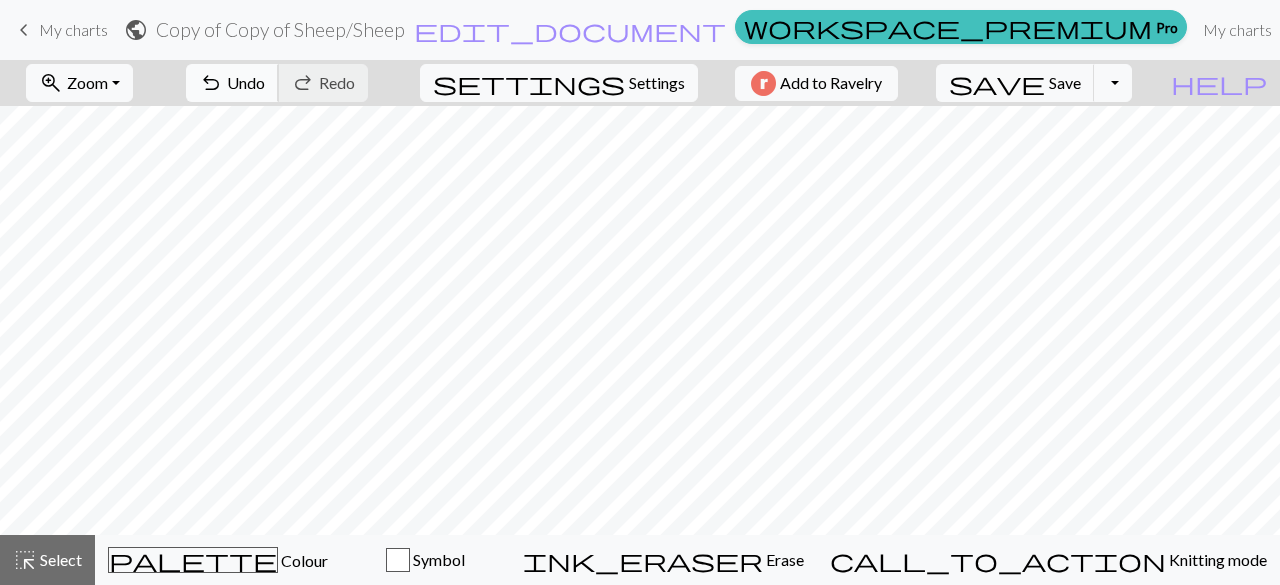 click on "undo" at bounding box center [211, 83] 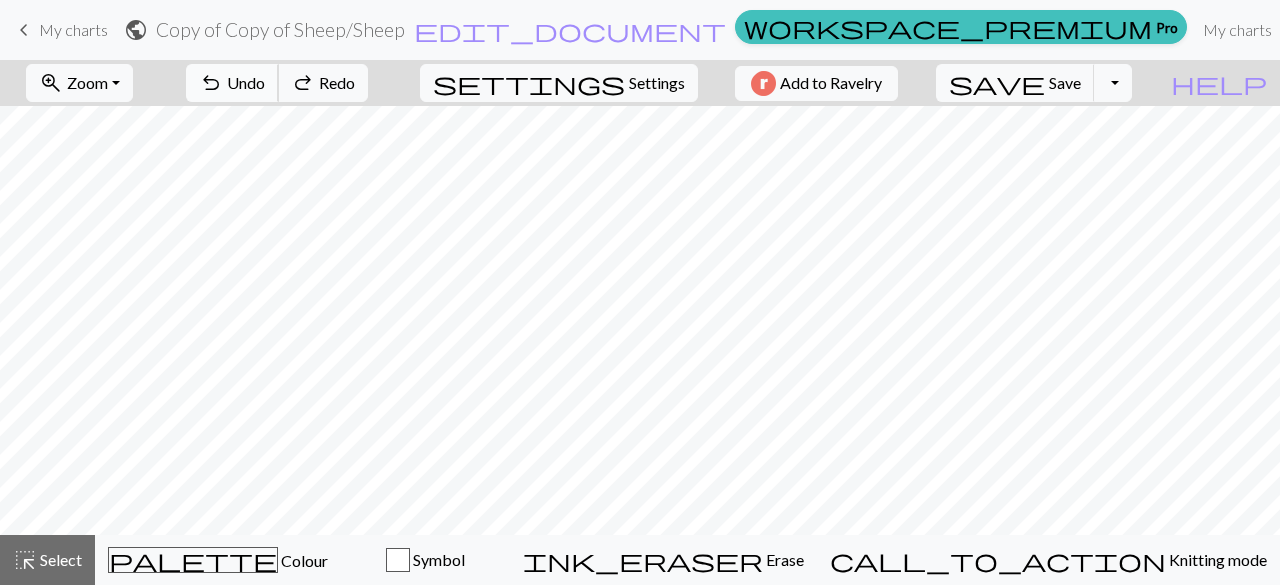 click on "undo" at bounding box center [211, 83] 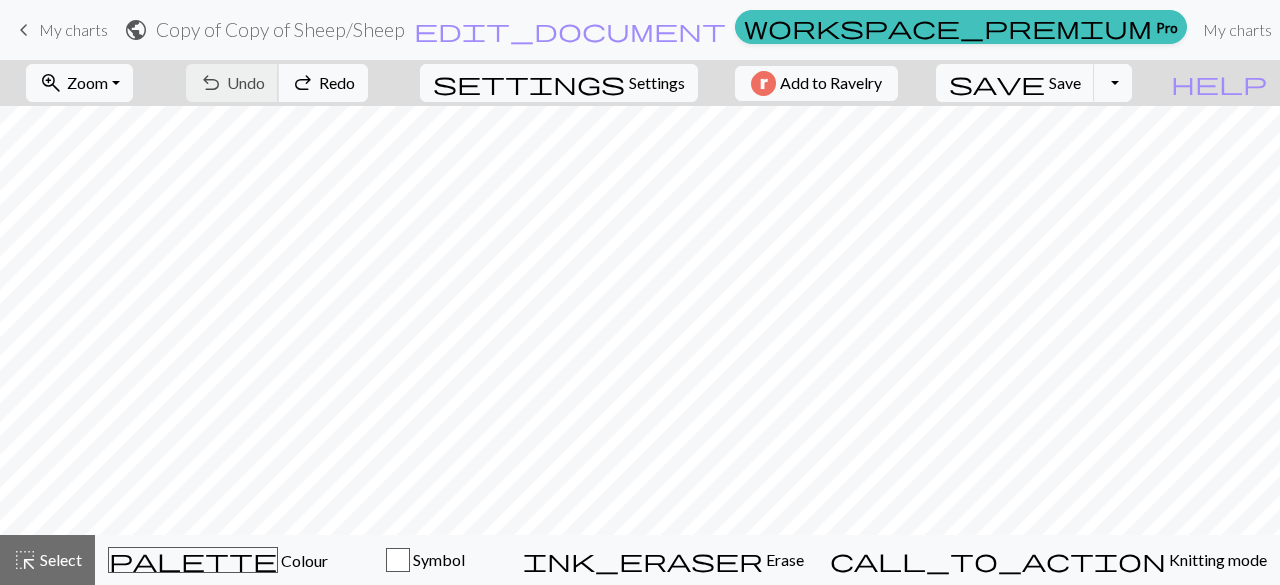 click on "undo Undo Undo redo Redo Redo" at bounding box center (277, 83) 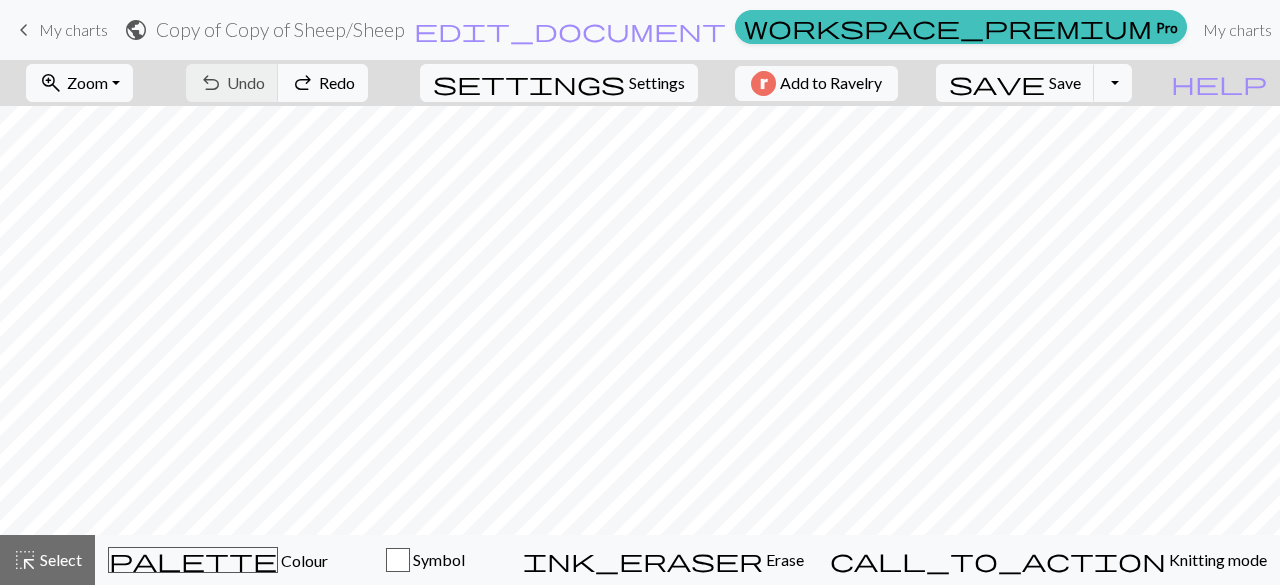 click on "keyboard_arrow_left" at bounding box center [24, 30] 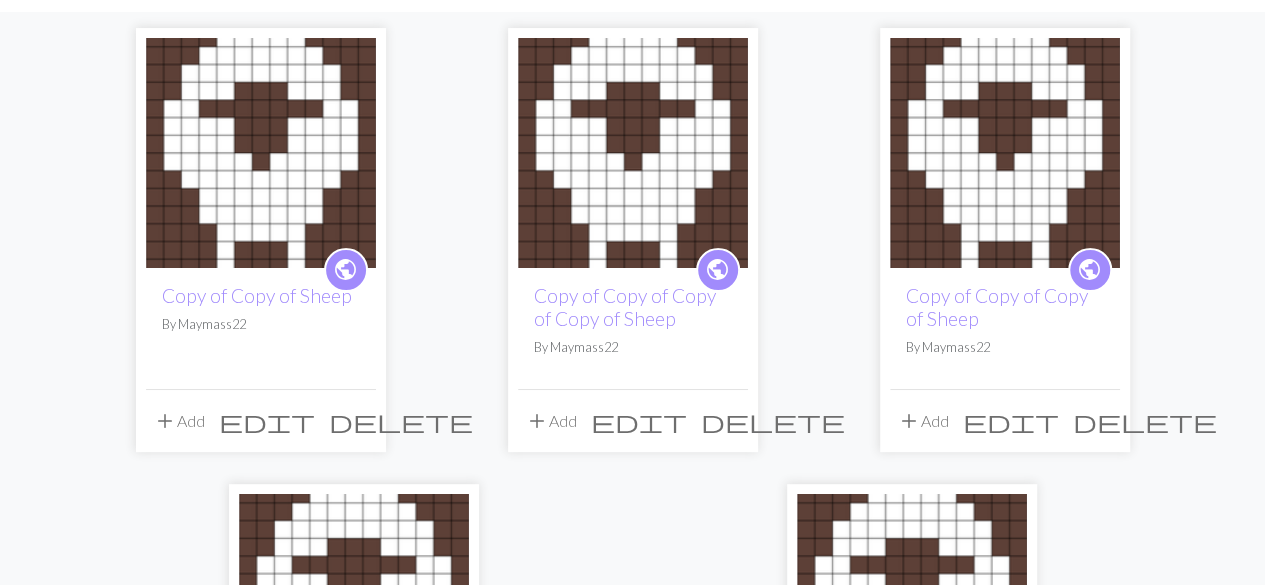 scroll, scrollTop: 160, scrollLeft: 0, axis: vertical 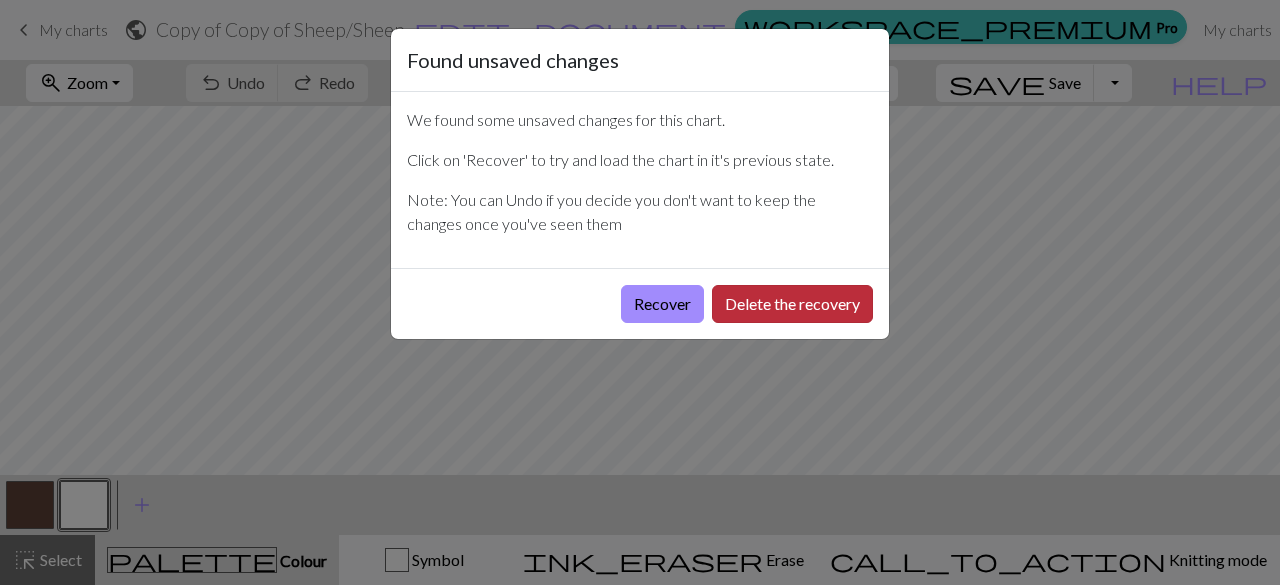 click on "Delete the recovery" at bounding box center (792, 304) 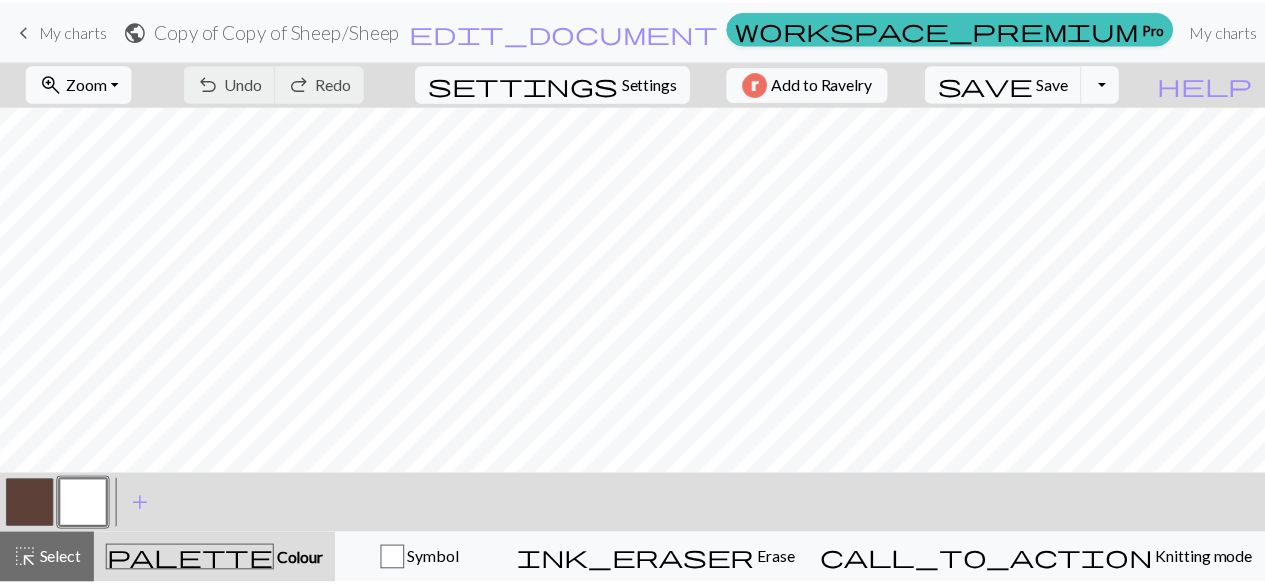 scroll, scrollTop: 55, scrollLeft: 0, axis: vertical 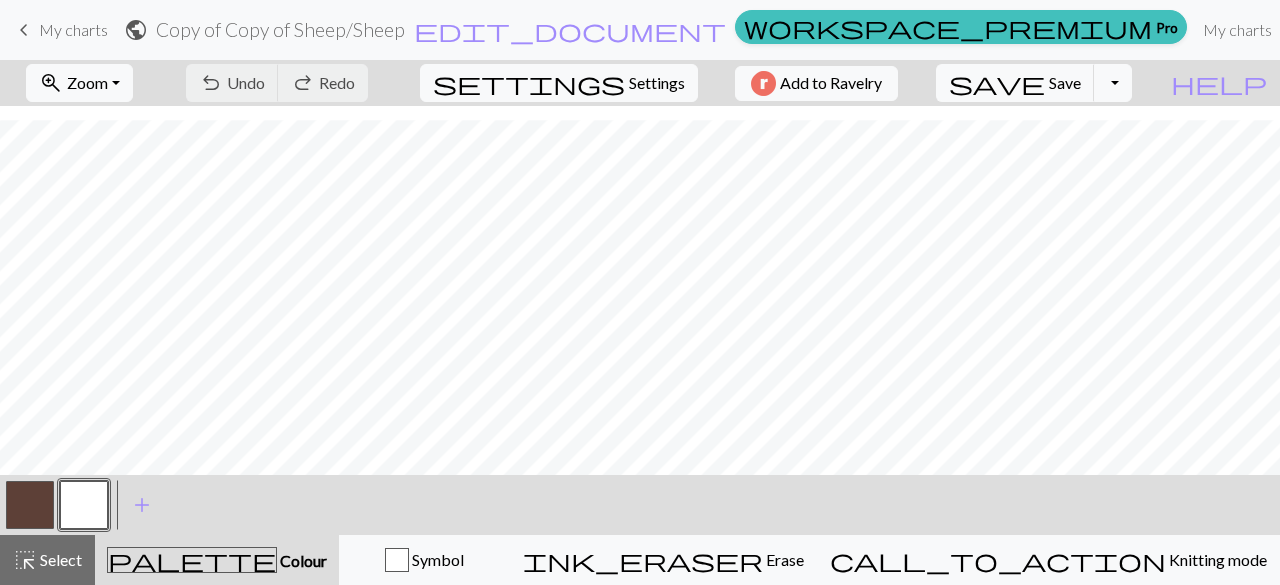 click on "keyboard_arrow_left   My charts public Copy of Copy of Sheep  /  Sheep edit_document Edit settings workspace_premium  Pro My charts Library Manual Hi  Maymass22   Account settings Logout" at bounding box center (640, 30) 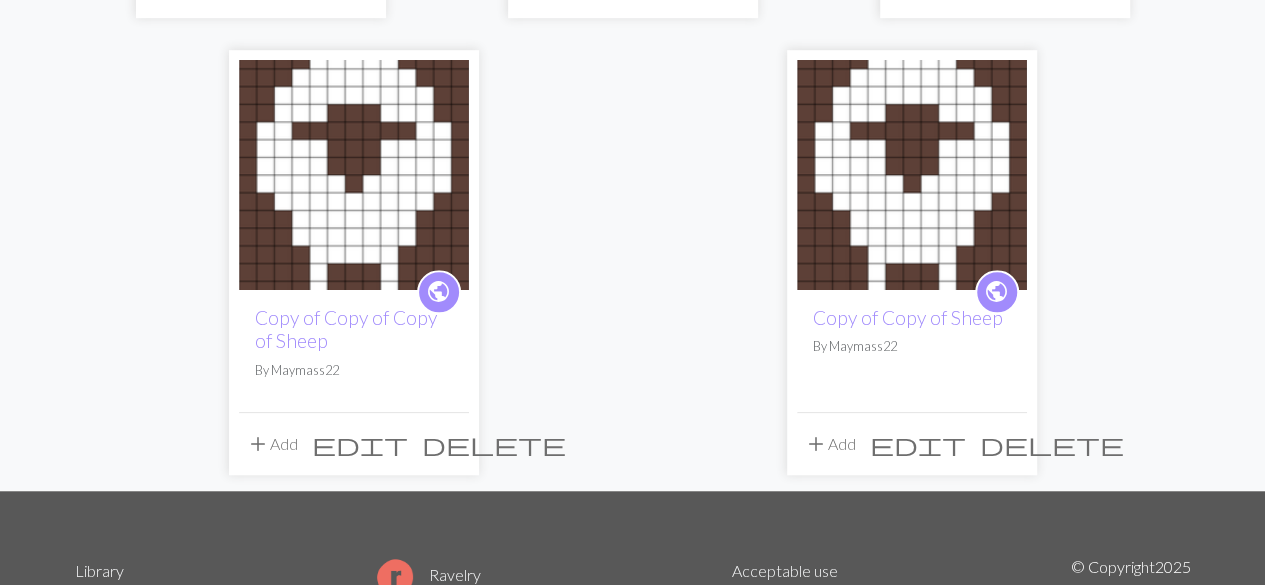 scroll, scrollTop: 487, scrollLeft: 0, axis: vertical 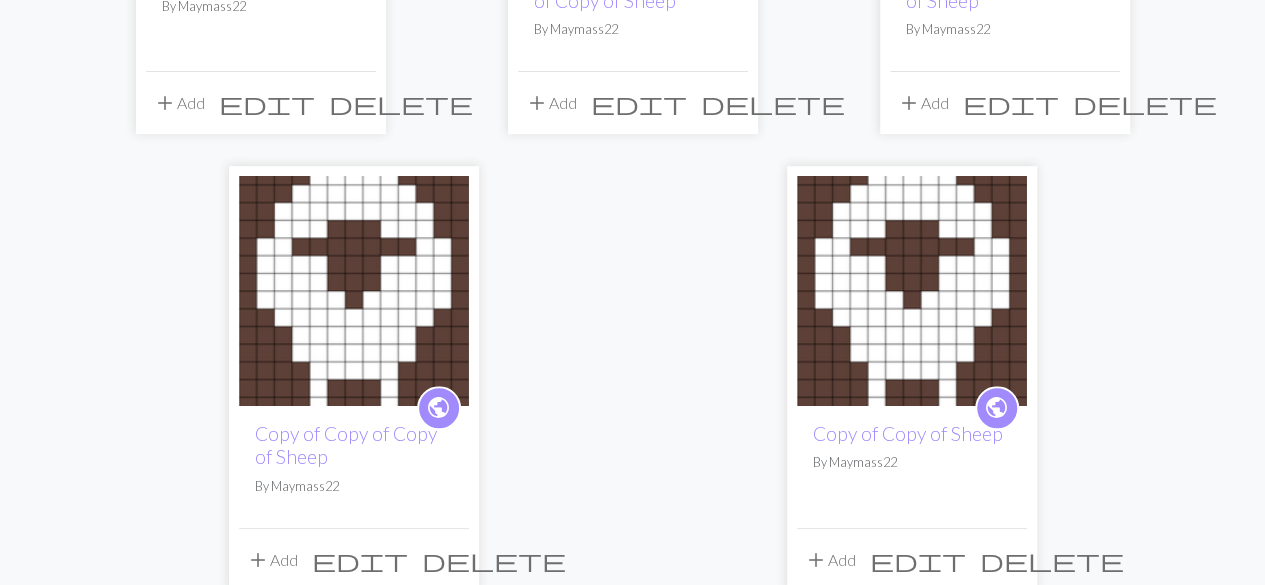 click on "delete" at bounding box center (401, 103) 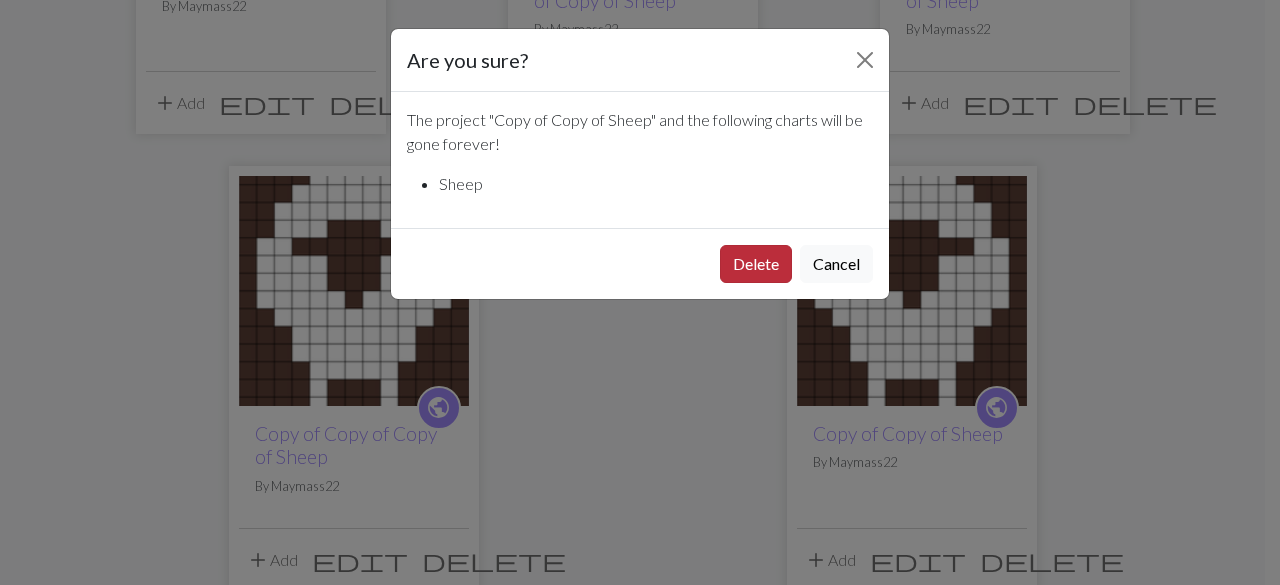 click on "Delete" at bounding box center [756, 264] 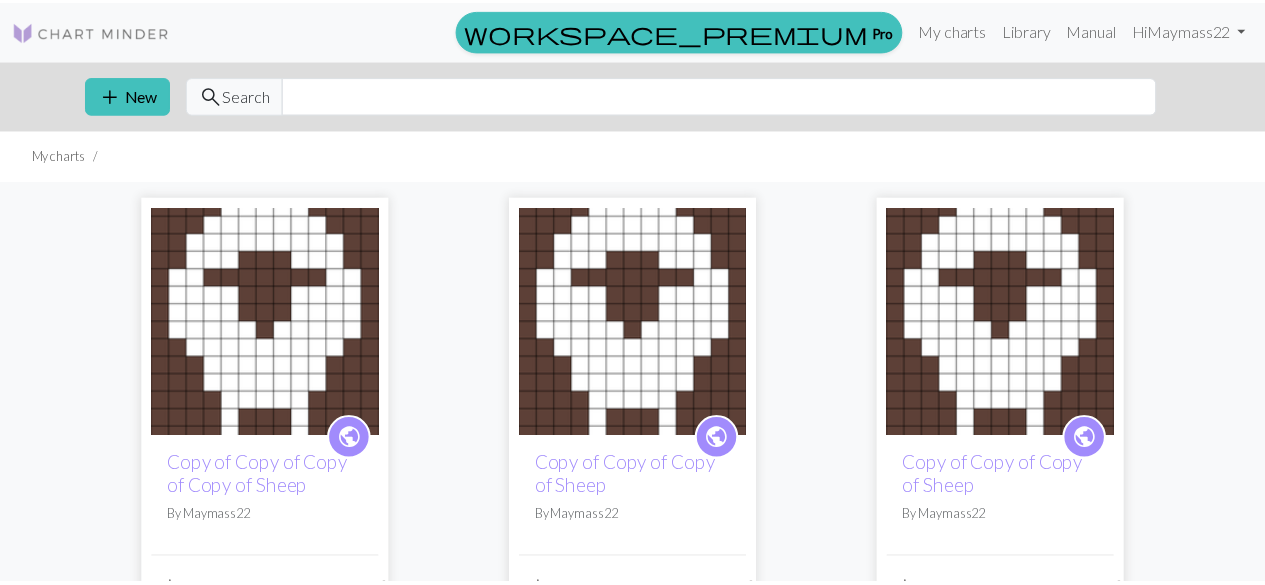 scroll, scrollTop: 508, scrollLeft: 0, axis: vertical 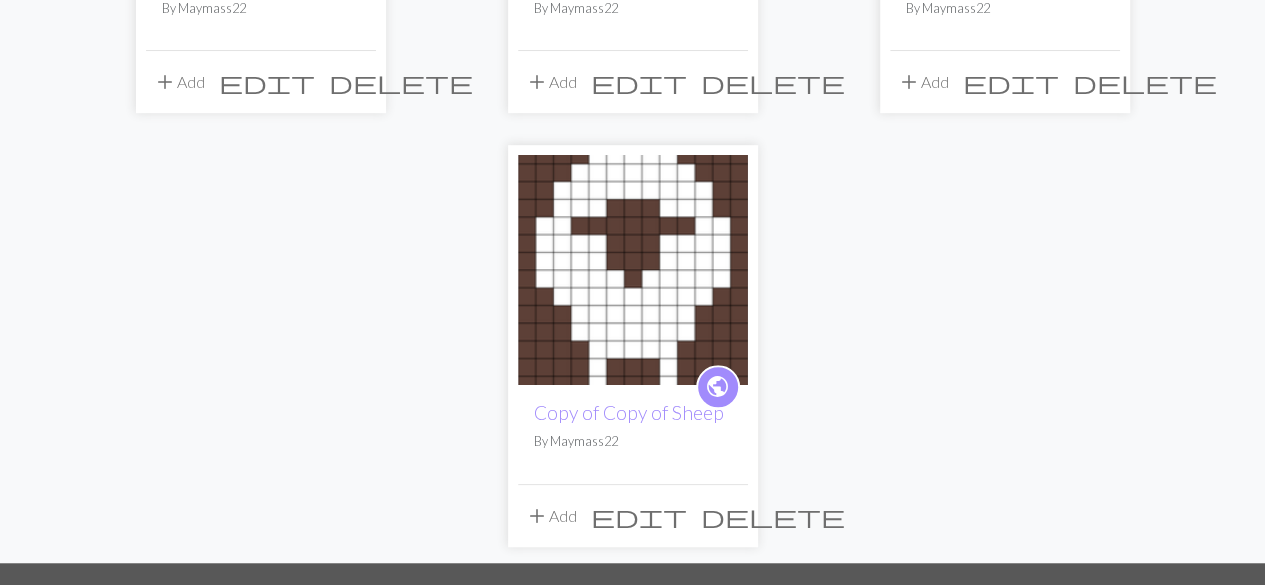 click on "delete" at bounding box center [773, 516] 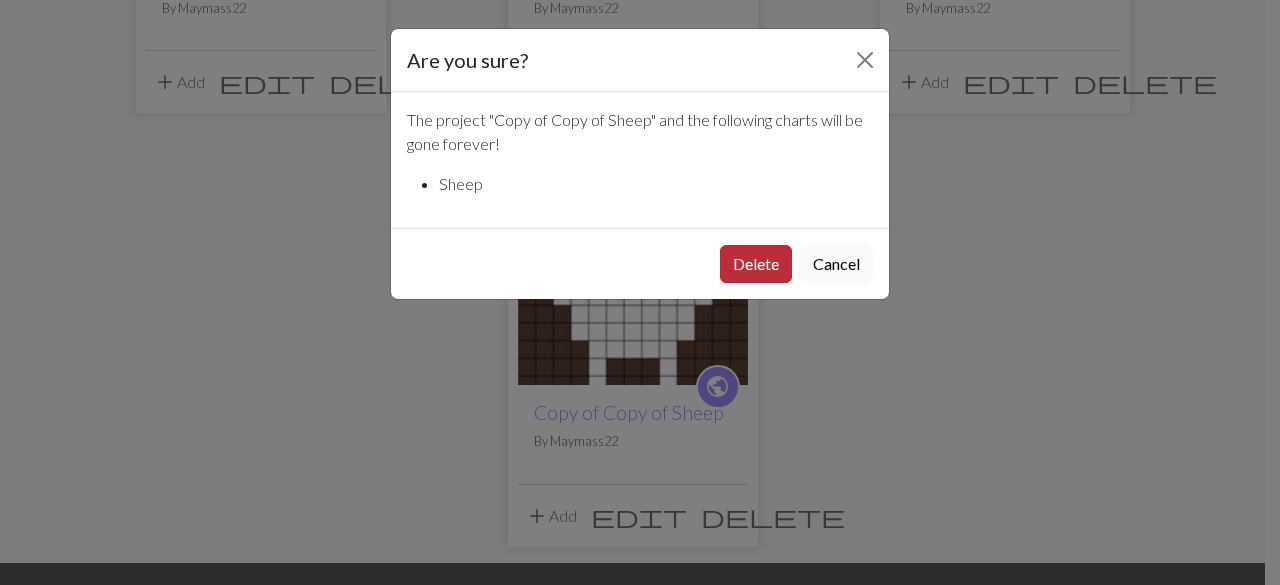 click on "Delete" at bounding box center (756, 264) 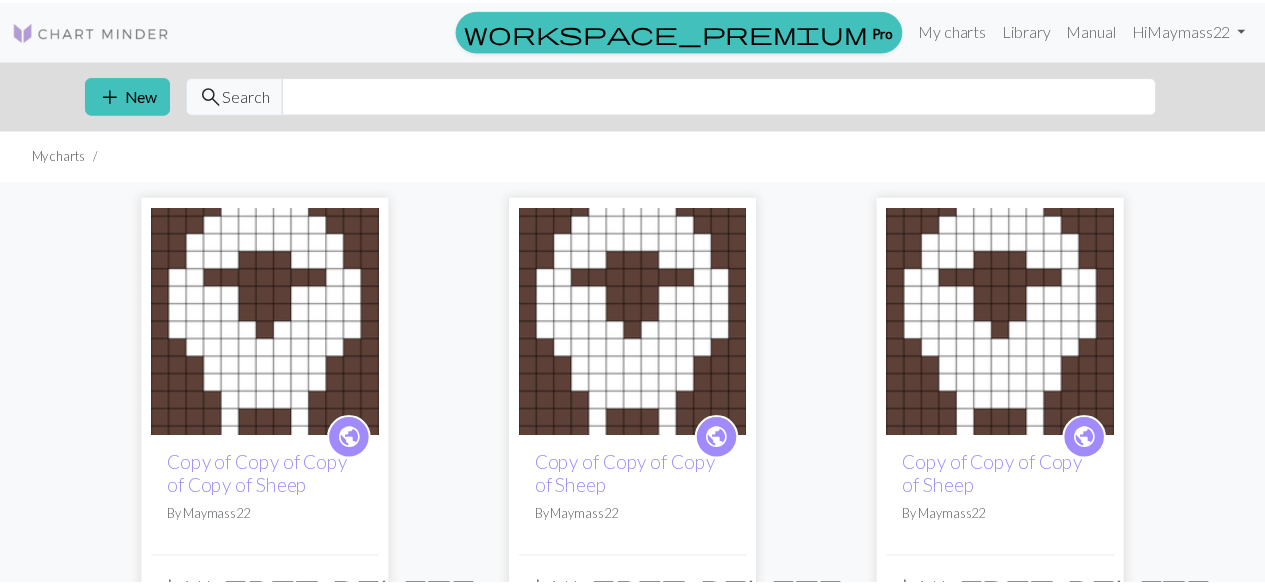 scroll, scrollTop: 360, scrollLeft: 0, axis: vertical 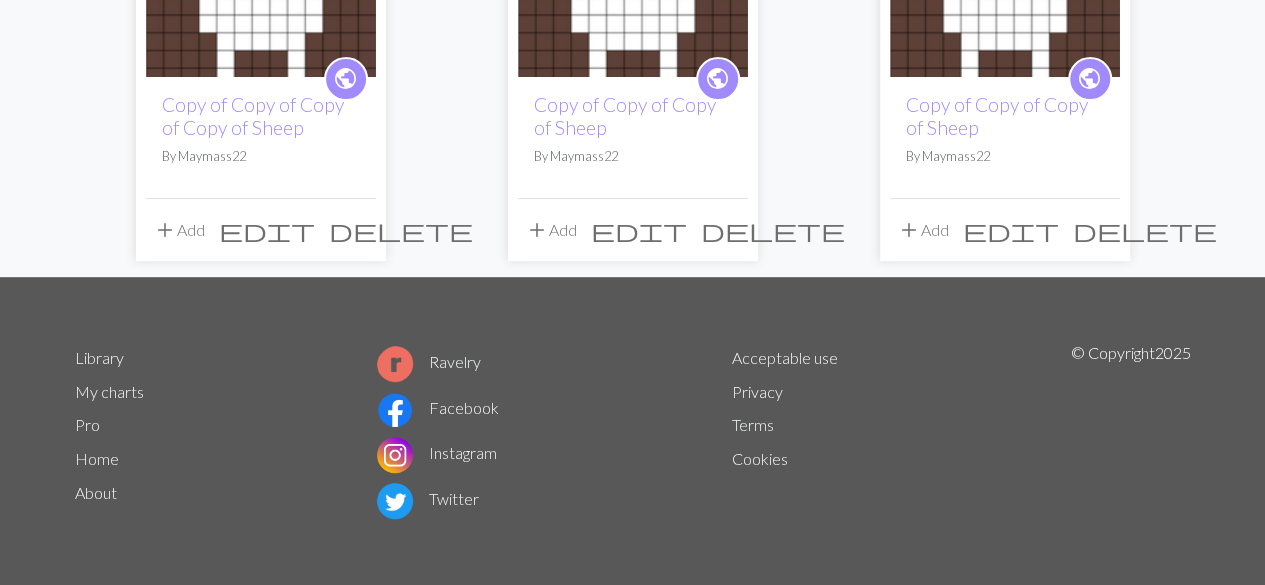 click on "delete" at bounding box center [773, 230] 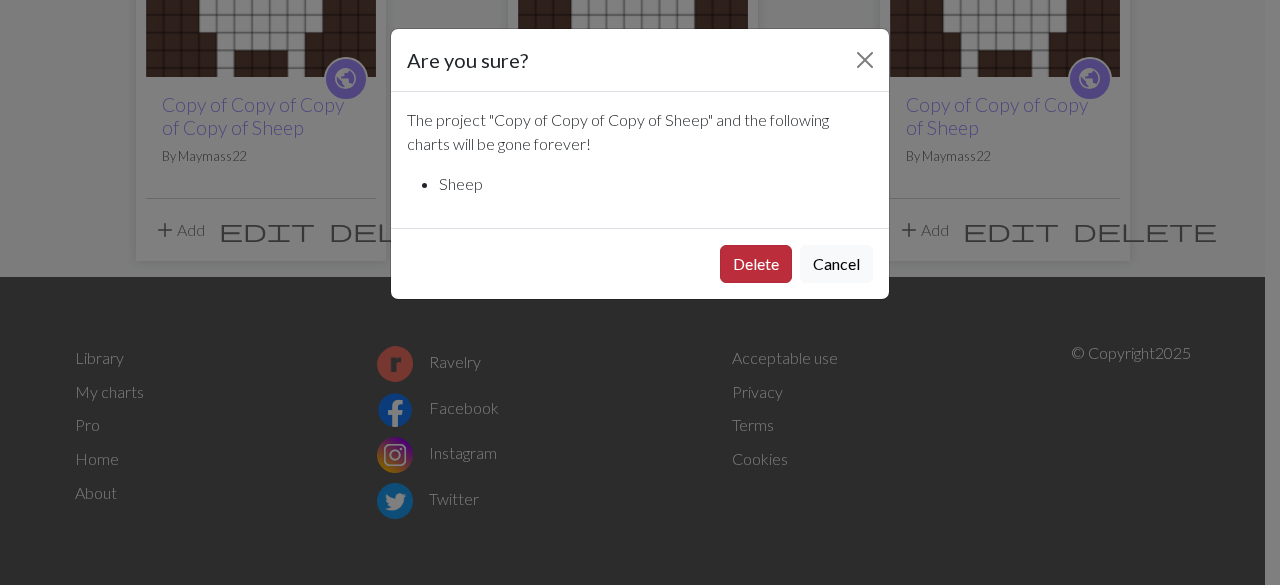 click on "Delete" at bounding box center [756, 264] 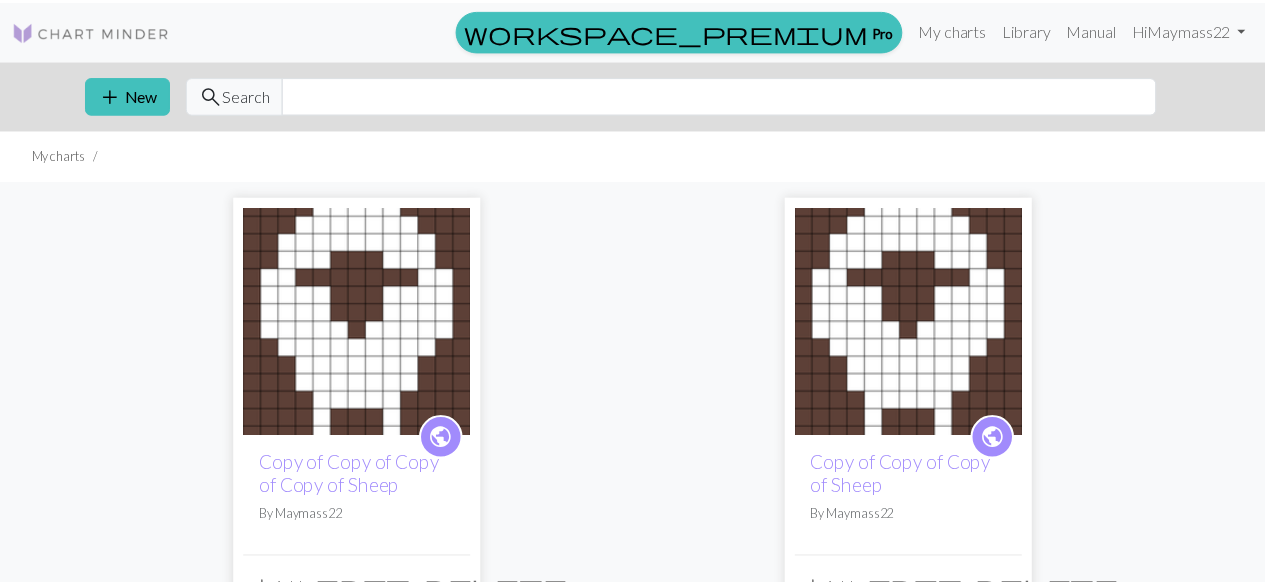 scroll, scrollTop: 360, scrollLeft: 0, axis: vertical 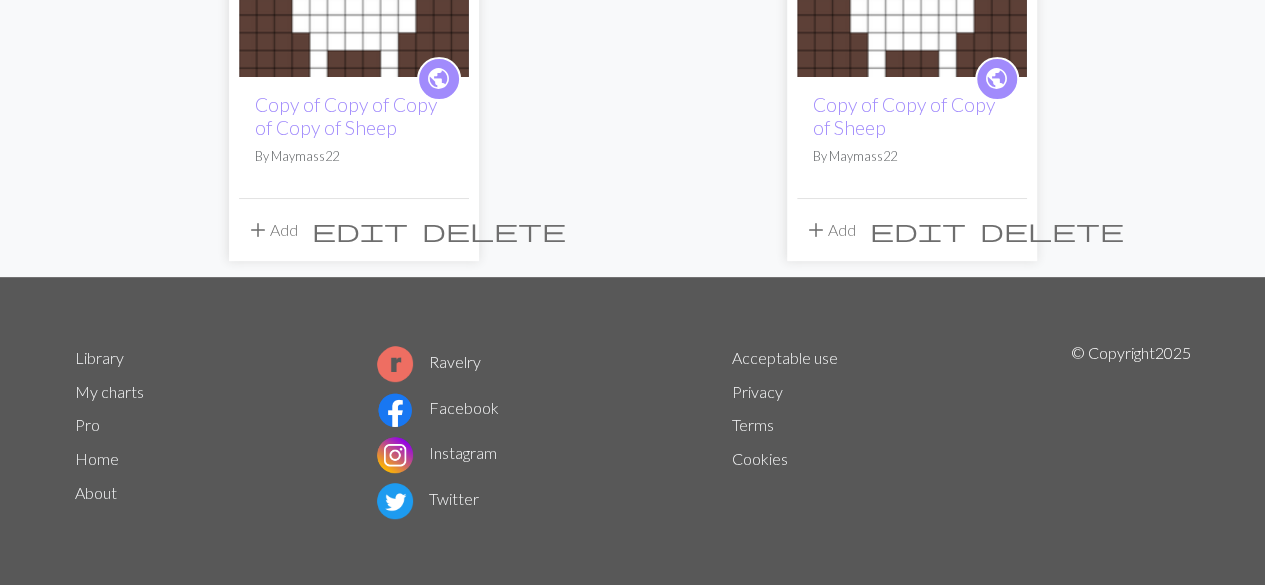 click on "delete" at bounding box center (1052, 230) 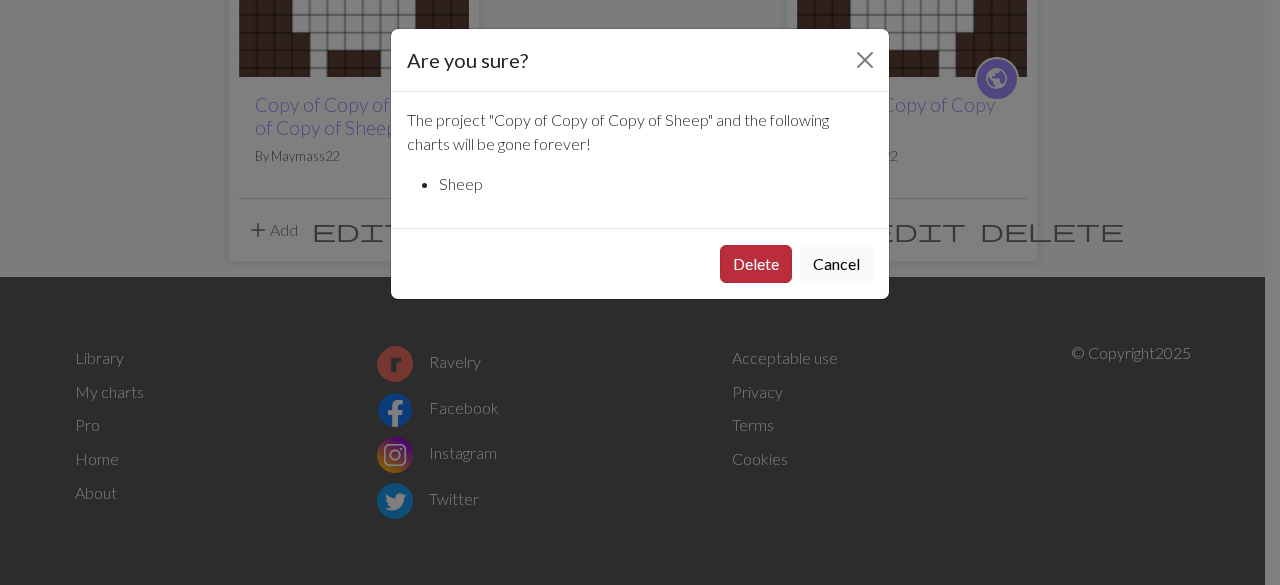 click on "Delete" at bounding box center [756, 264] 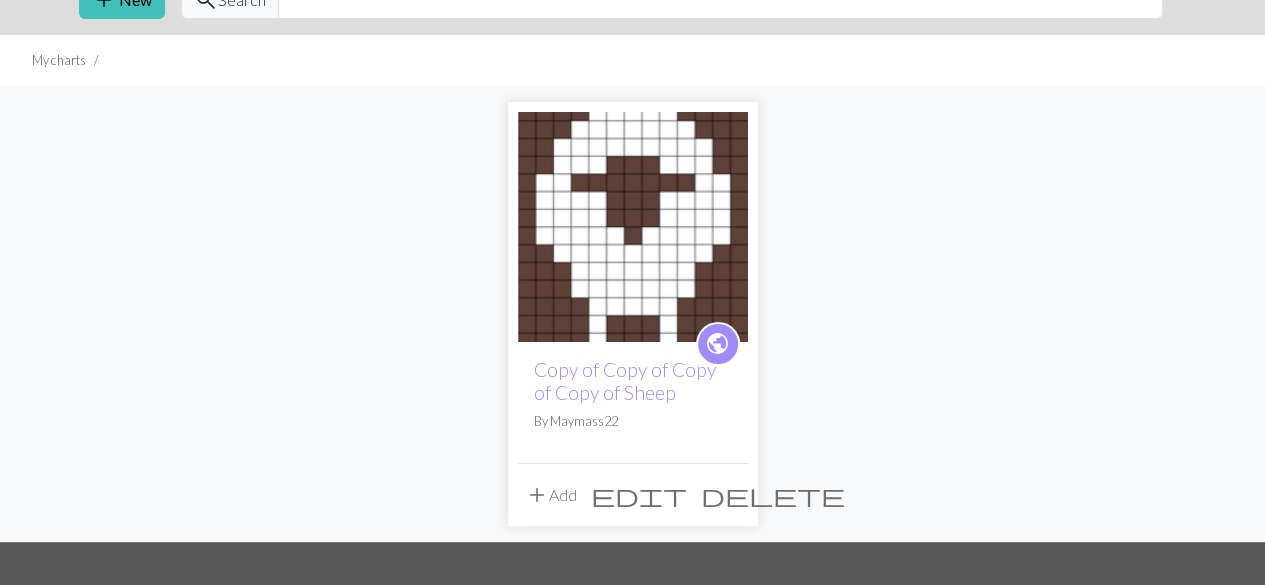scroll, scrollTop: 81, scrollLeft: 0, axis: vertical 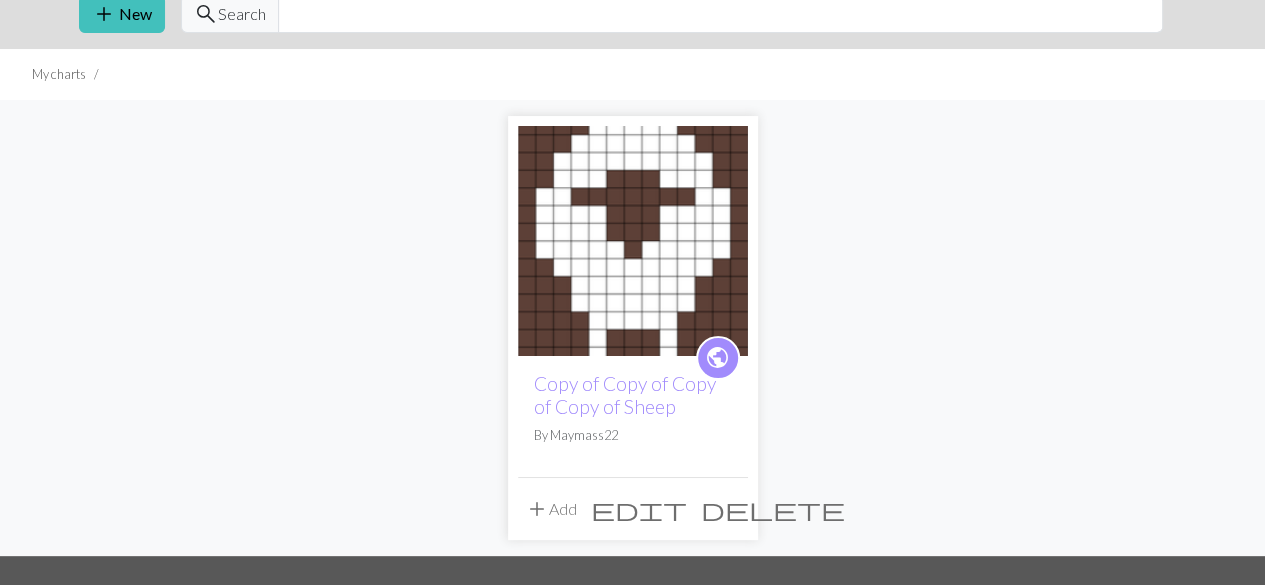 click at bounding box center (633, 241) 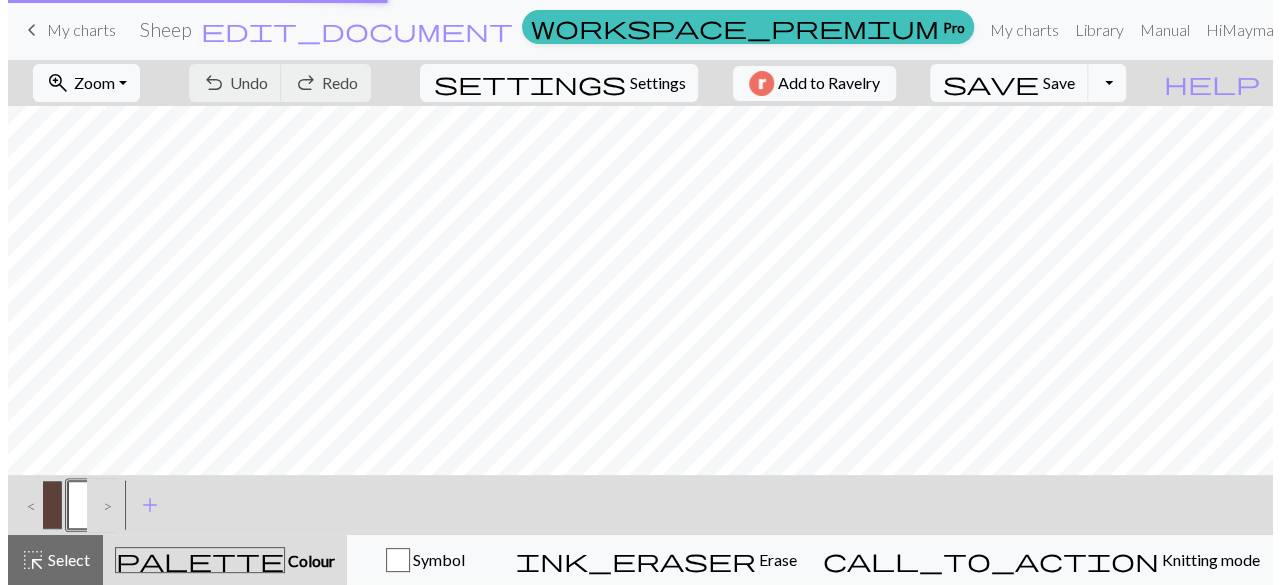scroll, scrollTop: 0, scrollLeft: 0, axis: both 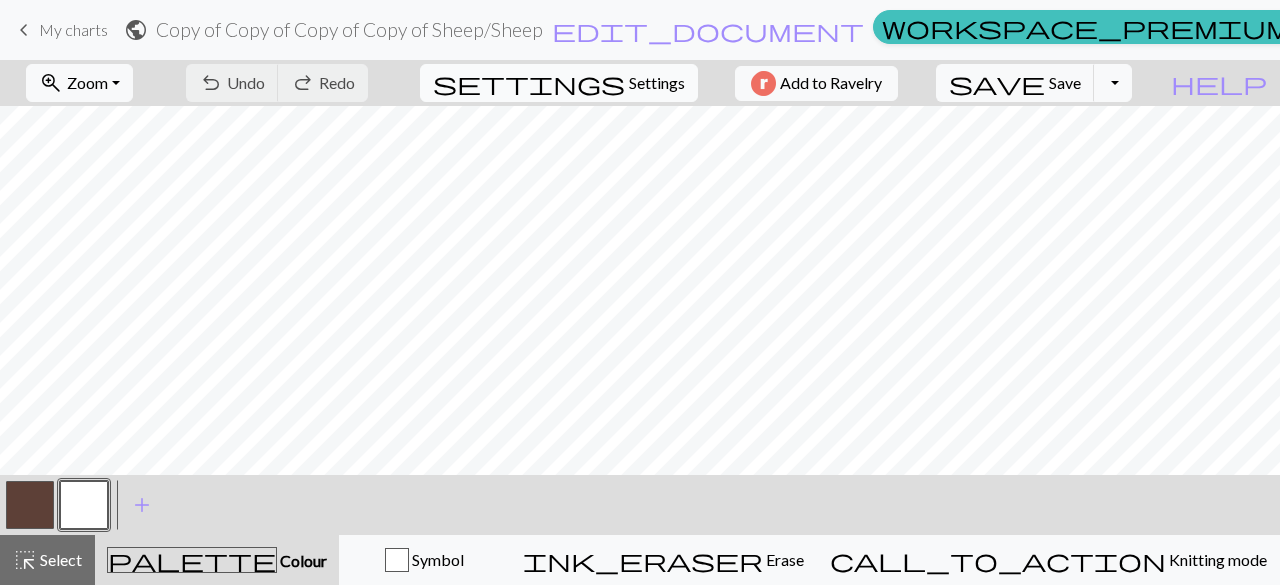 click on "settings  Settings" at bounding box center [559, 83] 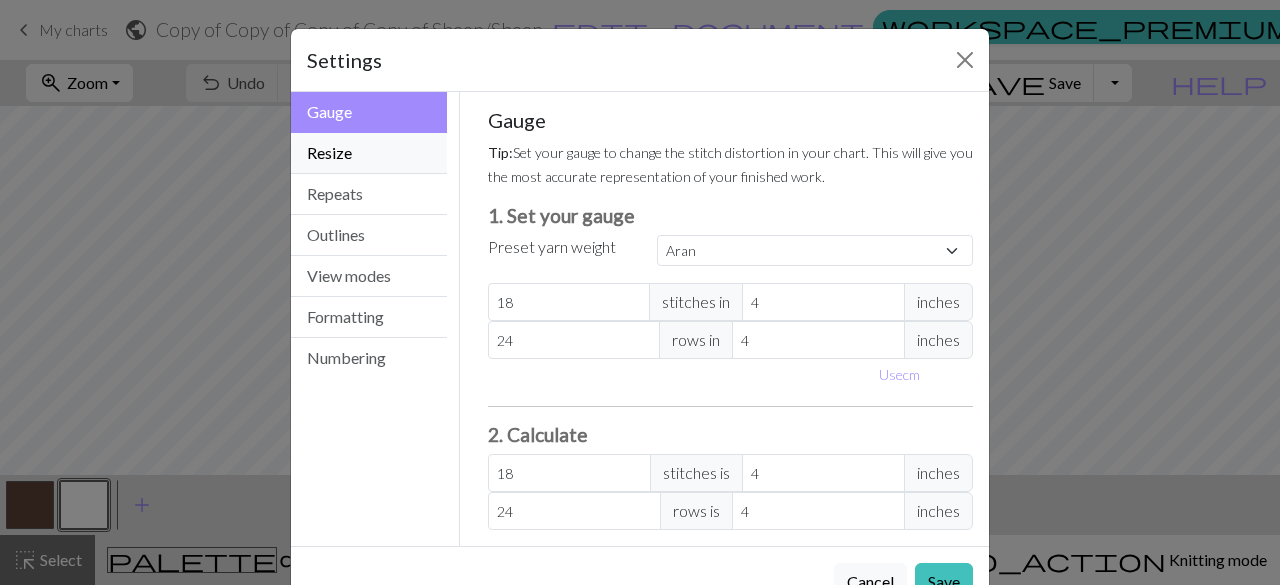 click on "Resize" at bounding box center [369, 153] 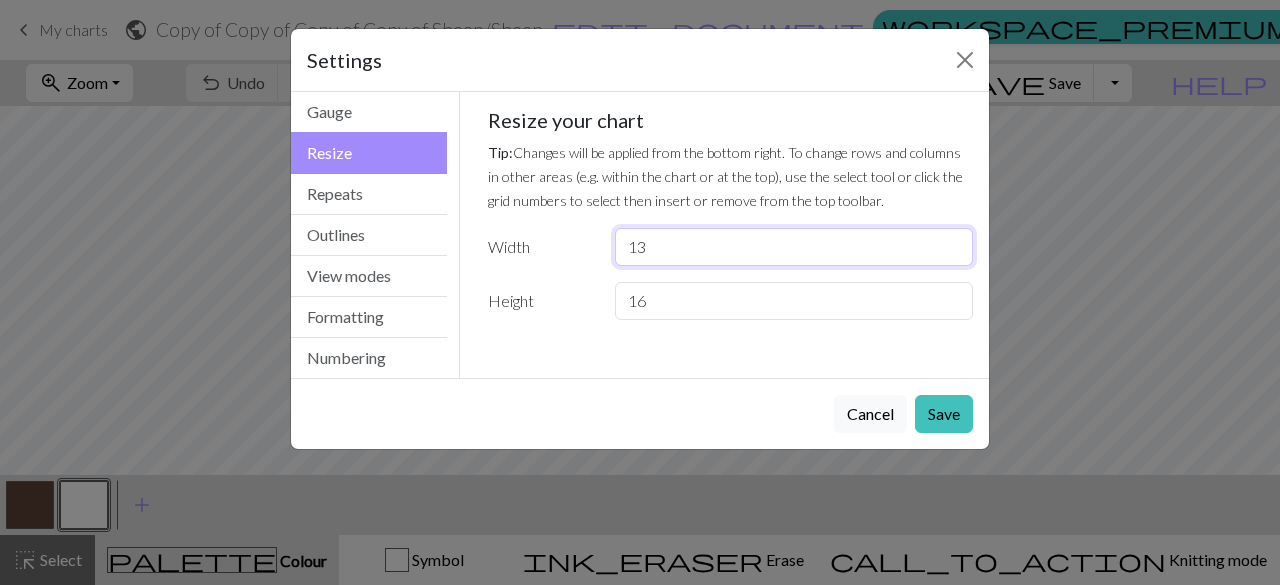click on "13" at bounding box center [794, 247] 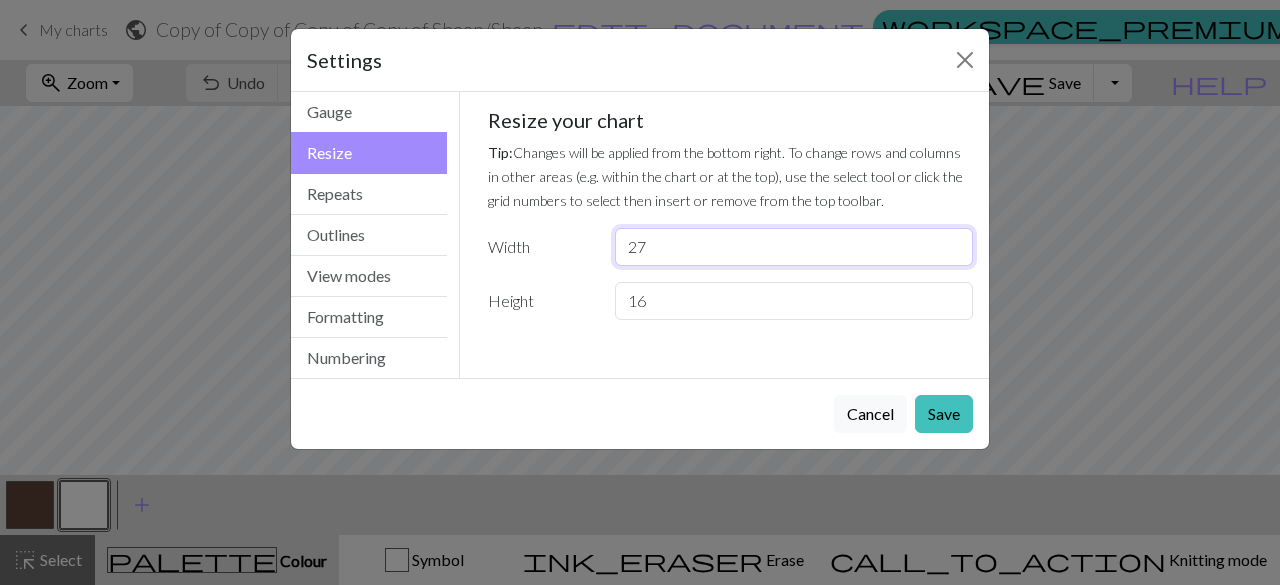 type on "27" 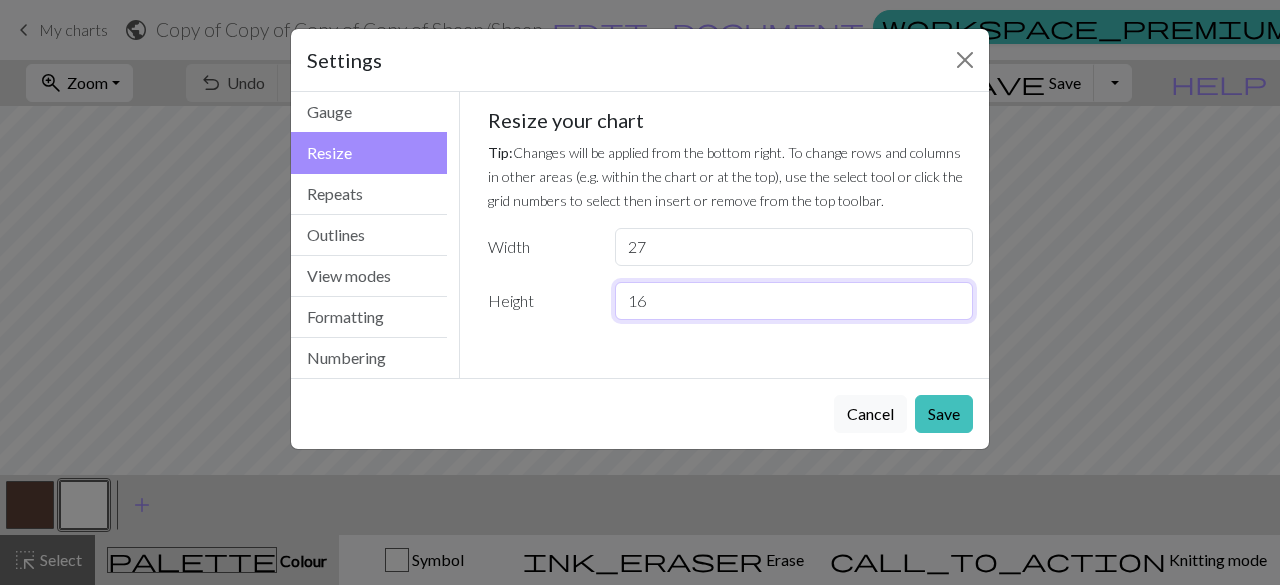 click on "16" at bounding box center (794, 301) 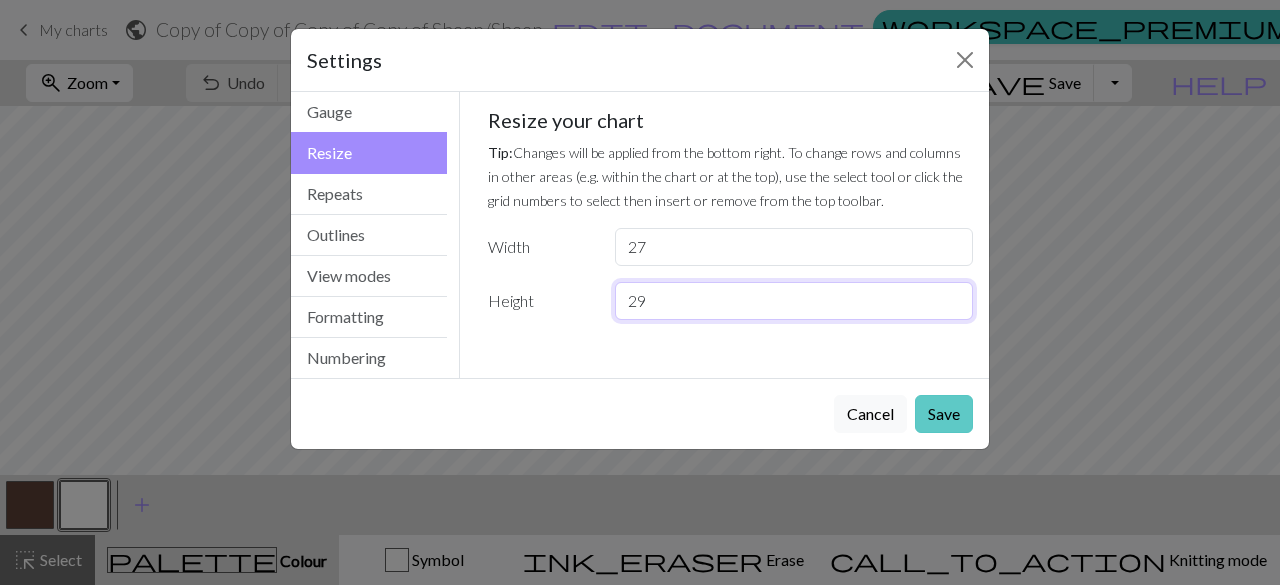 type on "29" 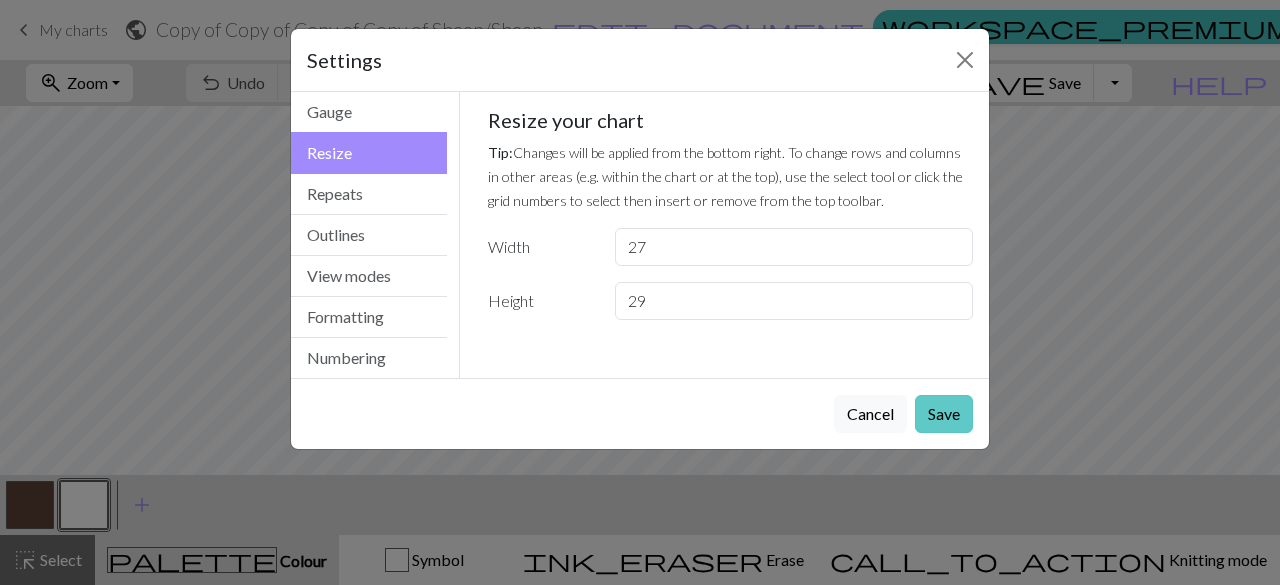 click on "Save" at bounding box center [944, 414] 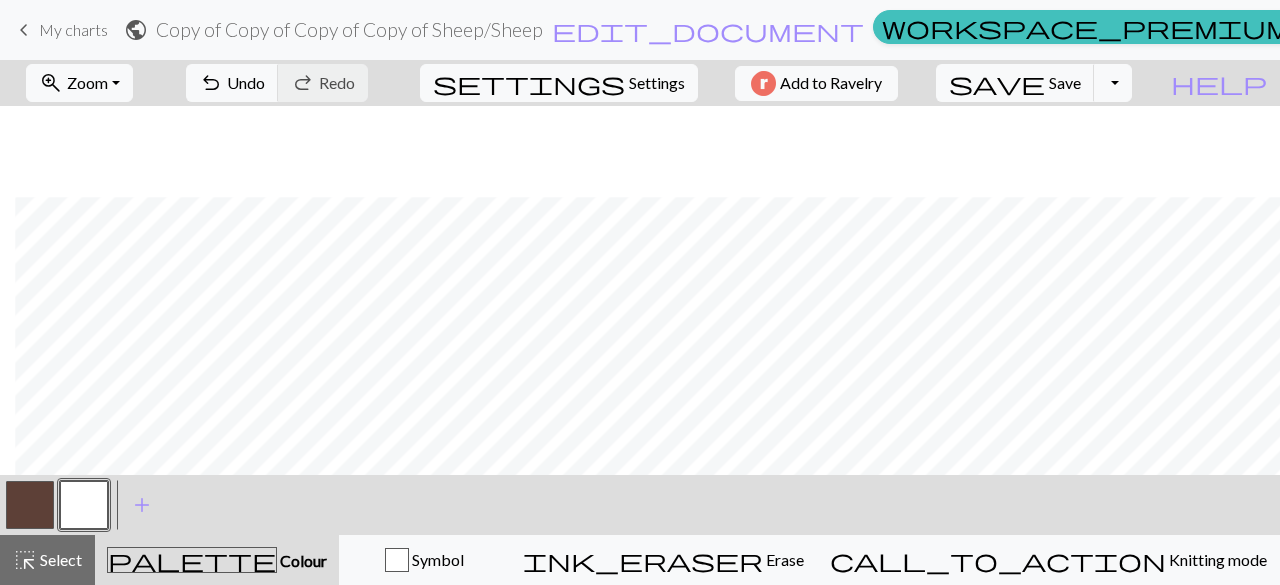 scroll, scrollTop: 143, scrollLeft: 15, axis: both 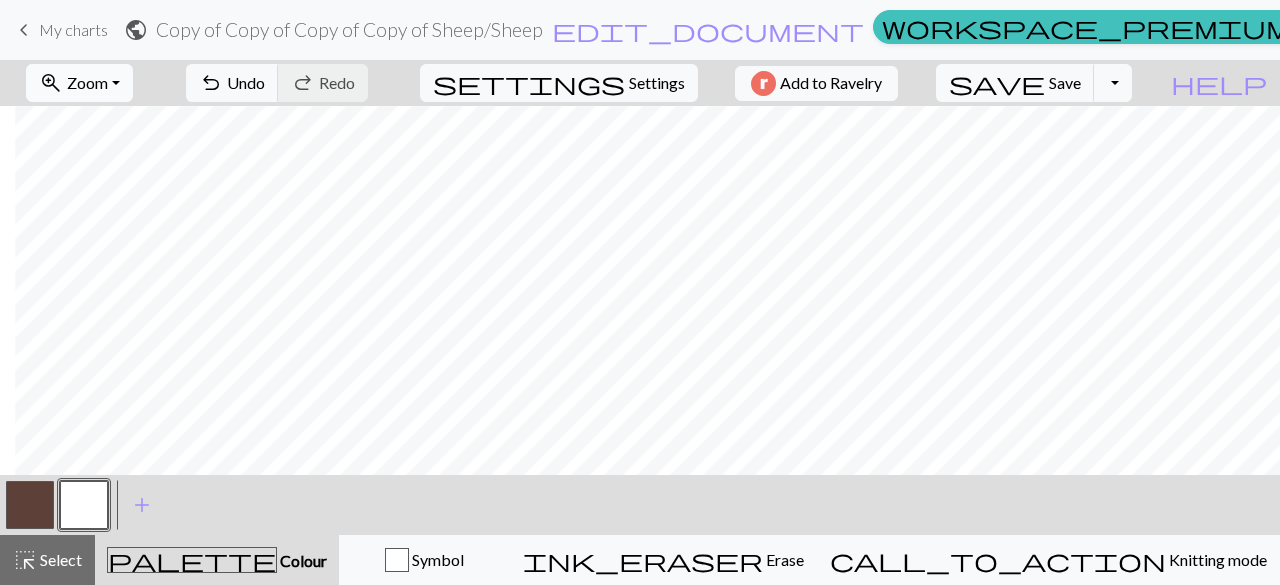 click on "zoom_in Zoom Zoom" at bounding box center (79, 83) 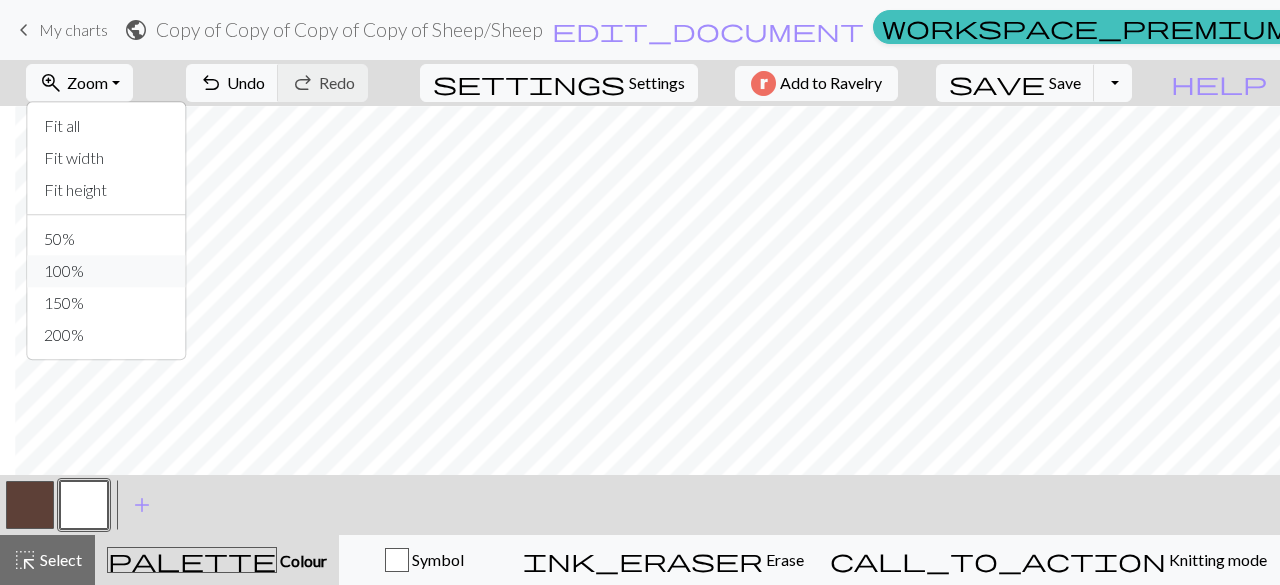 click on "100%" at bounding box center [107, 271] 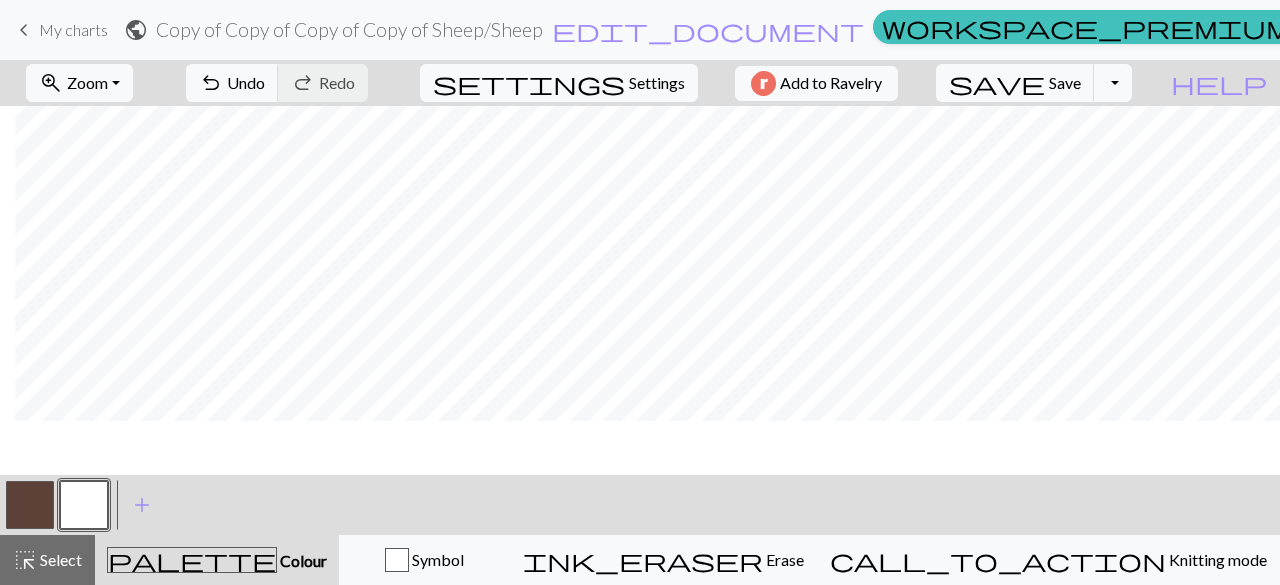 scroll, scrollTop: 0, scrollLeft: 15, axis: horizontal 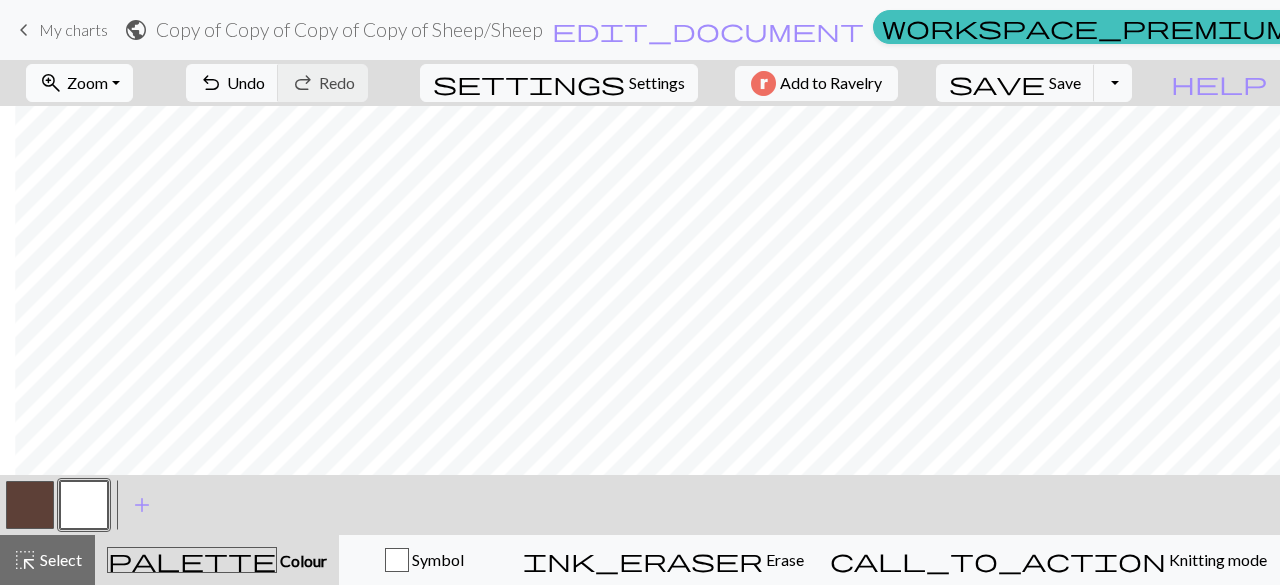 click on "Zoom" at bounding box center (87, 82) 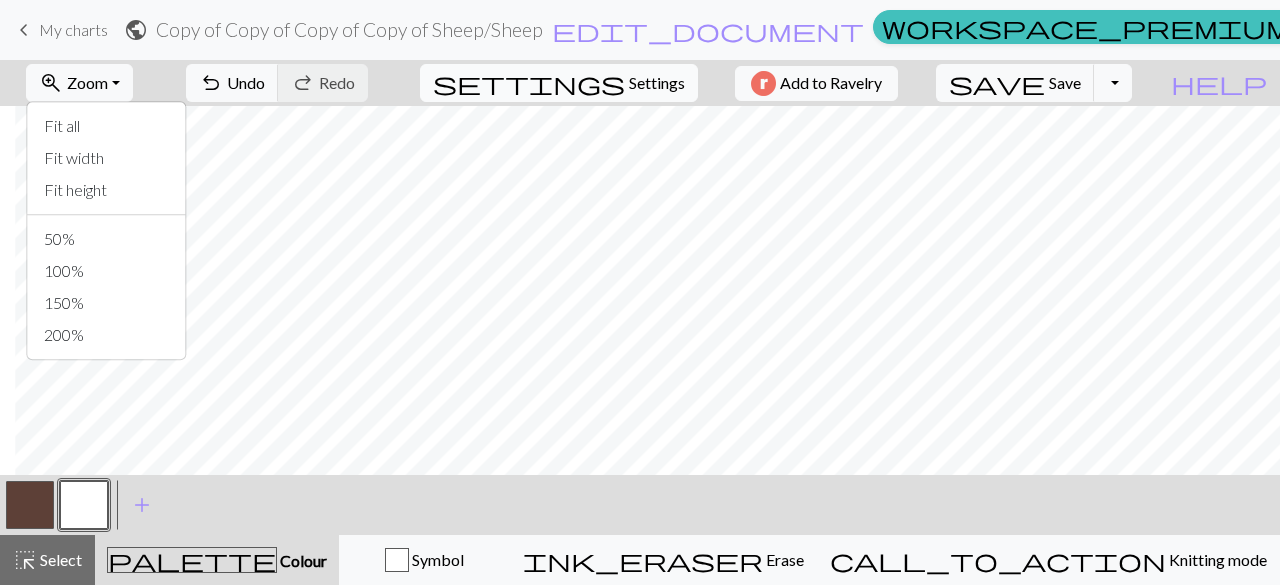 click on "Settings" at bounding box center (657, 83) 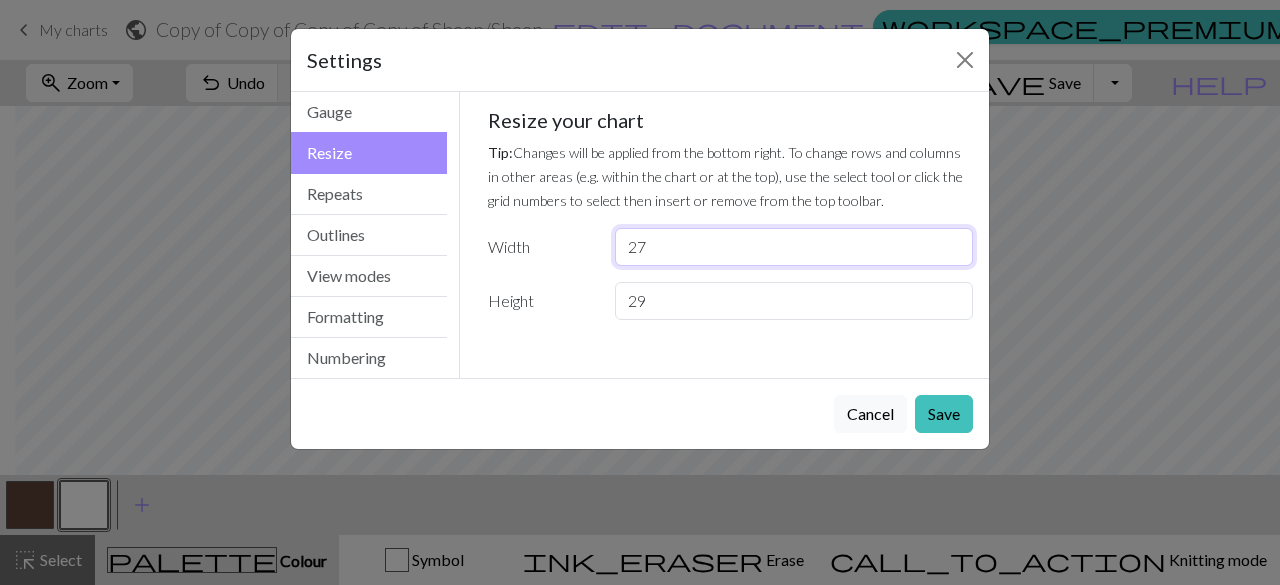 click on "27" at bounding box center (794, 247) 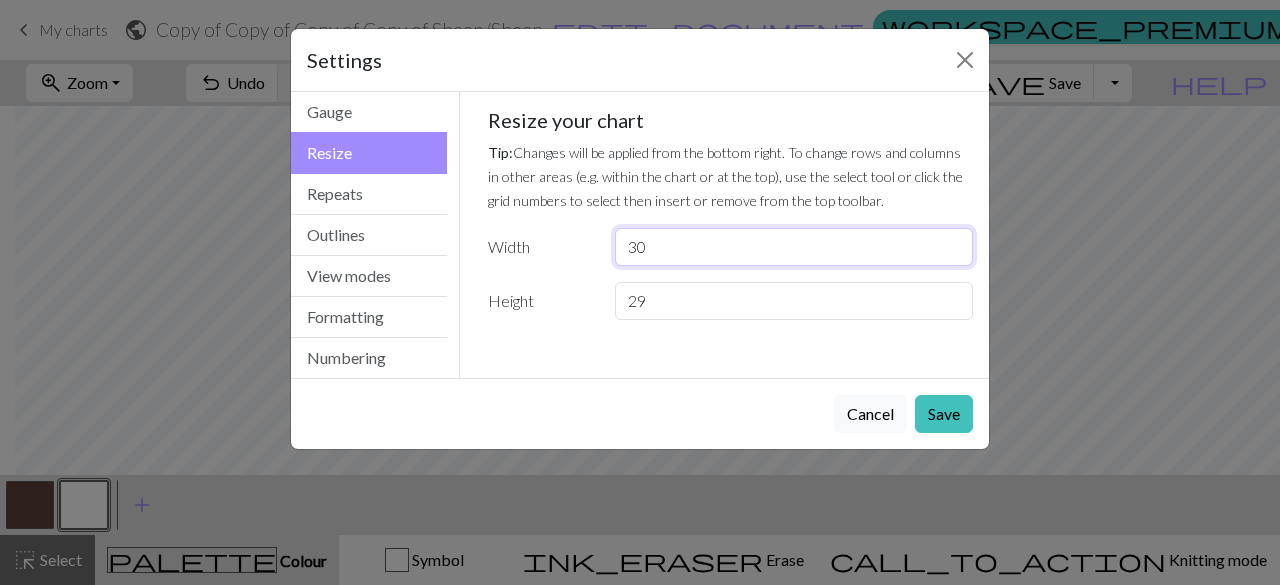 type on "30" 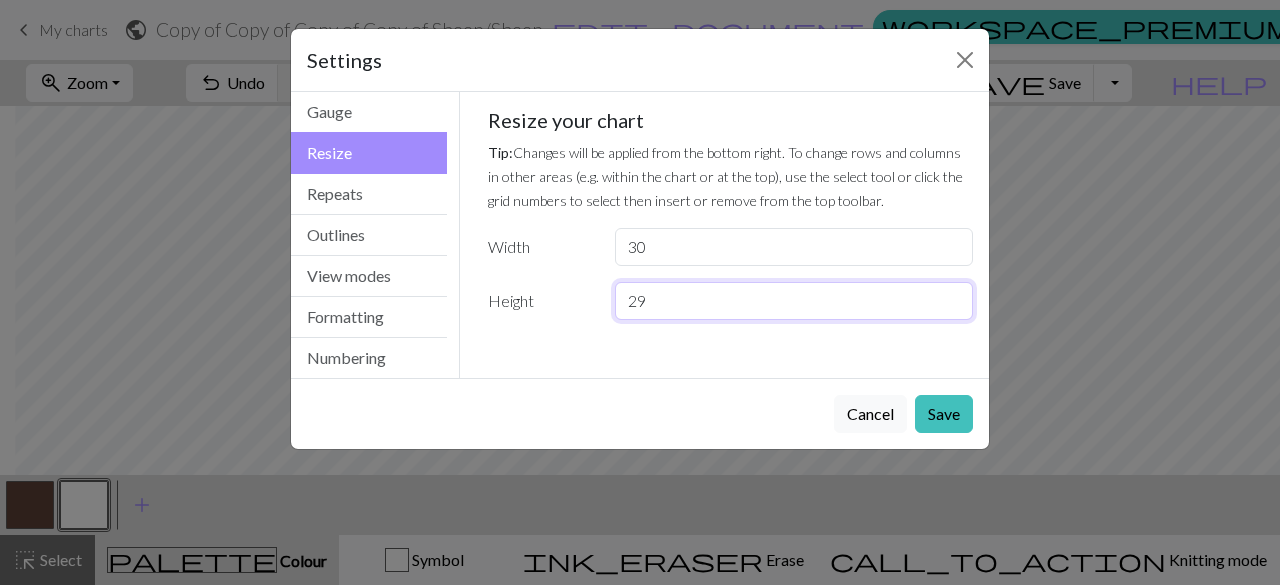 click on "29" at bounding box center [794, 301] 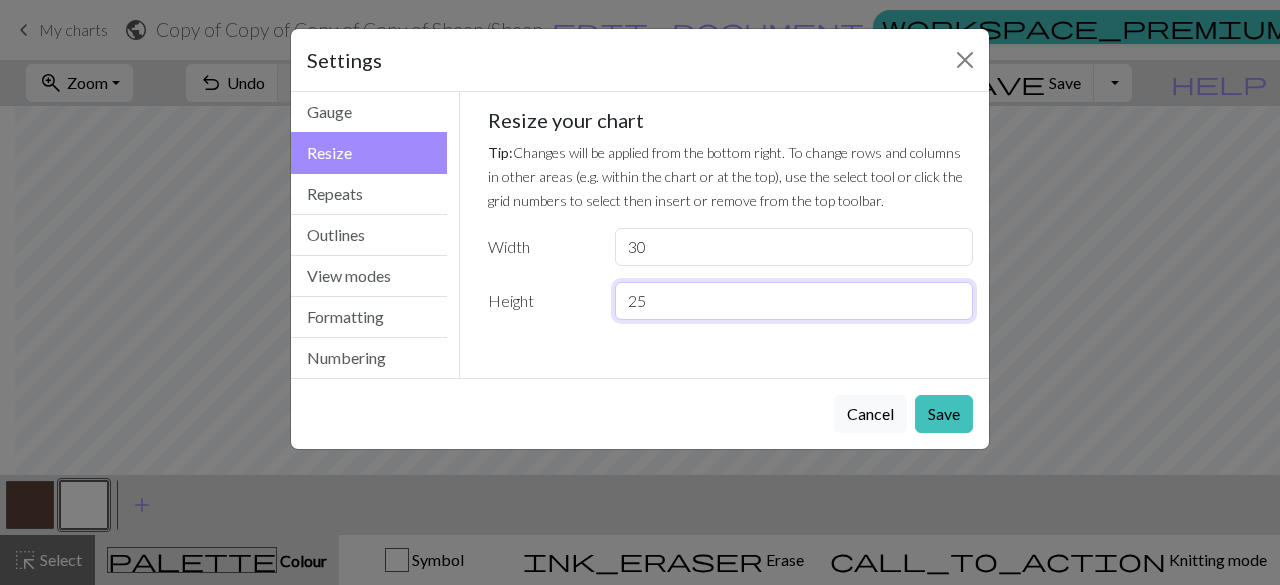 type on "2" 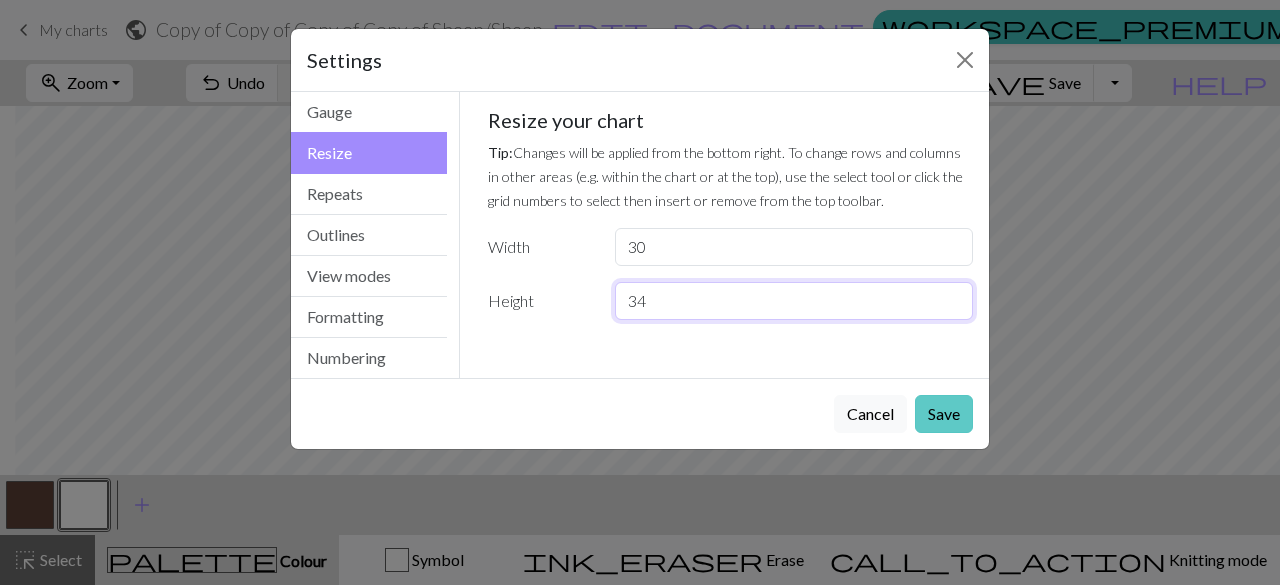 type on "34" 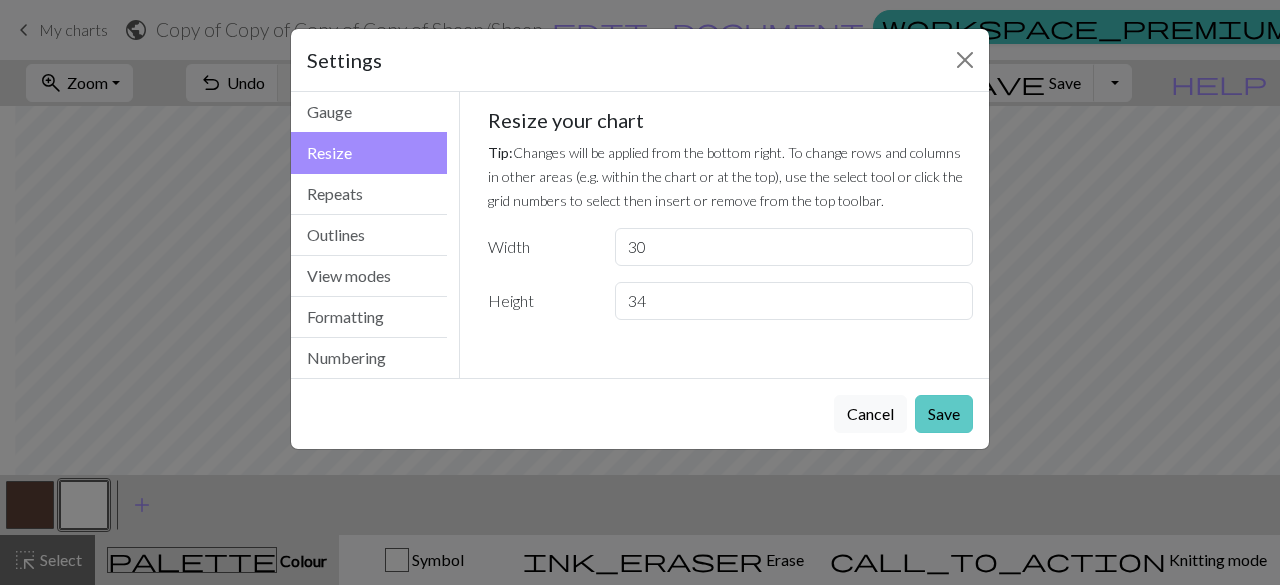 click on "Save" at bounding box center (944, 414) 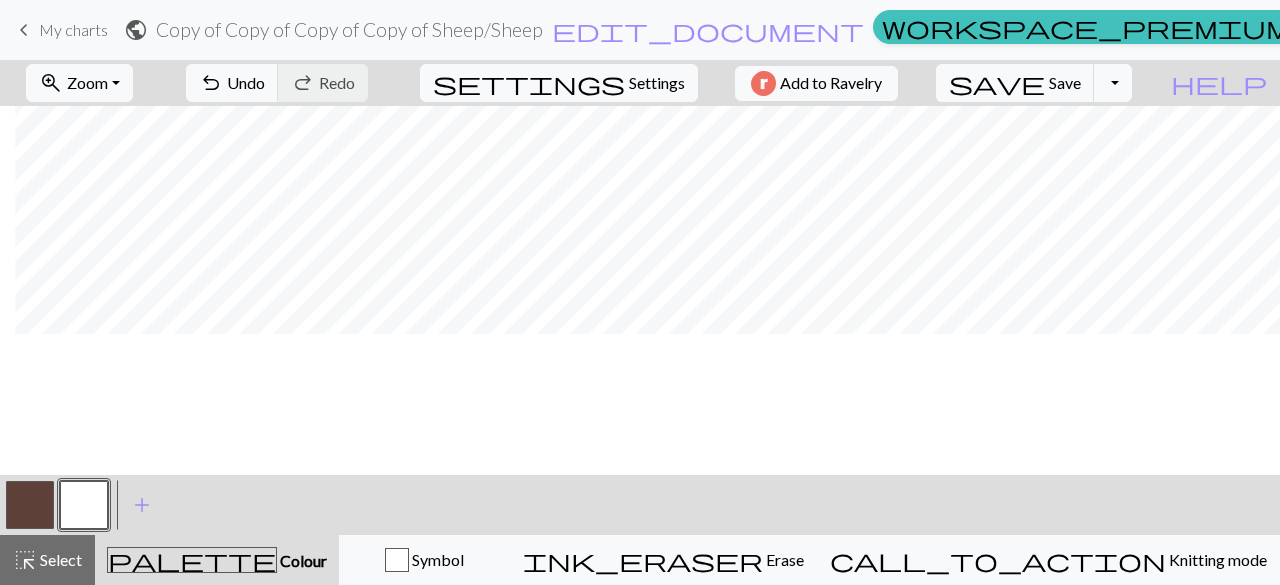 scroll, scrollTop: 0, scrollLeft: 15, axis: horizontal 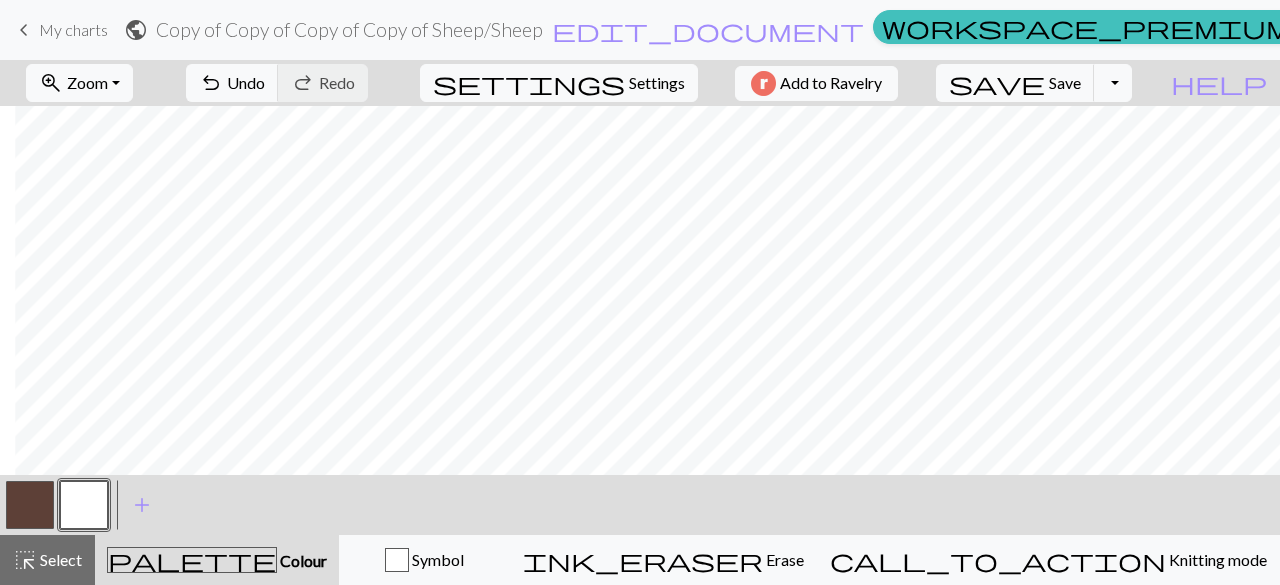 type 